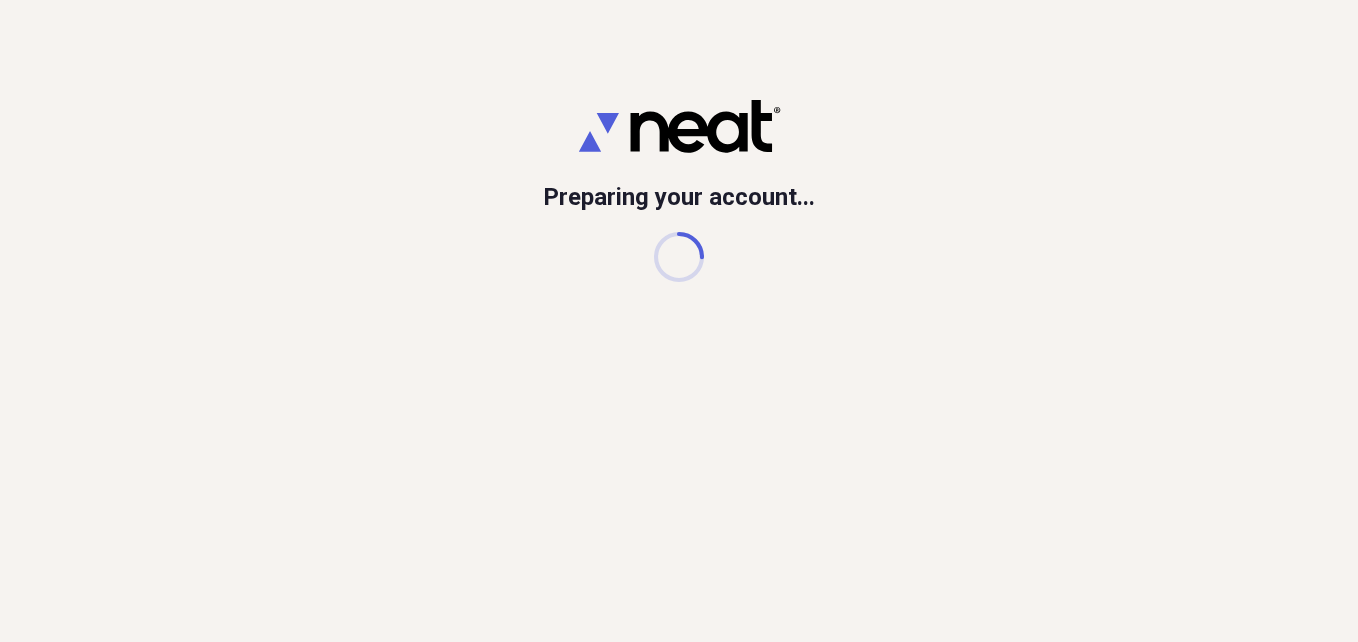 scroll, scrollTop: 0, scrollLeft: 0, axis: both 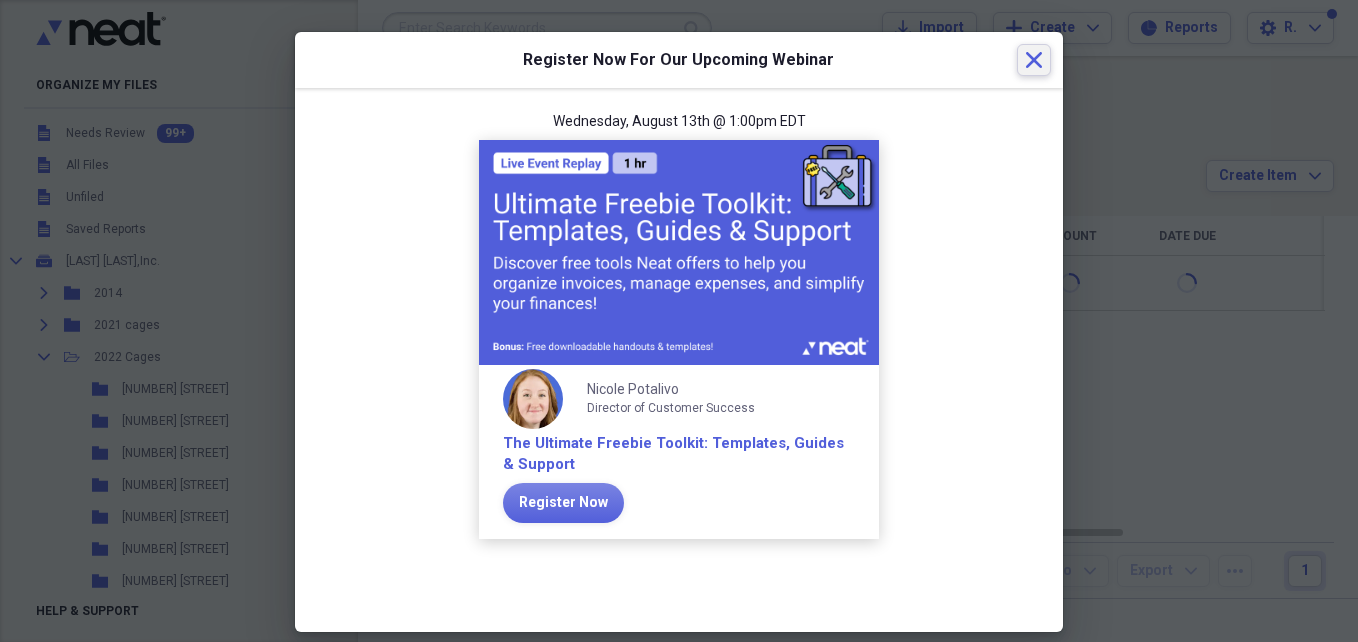 click 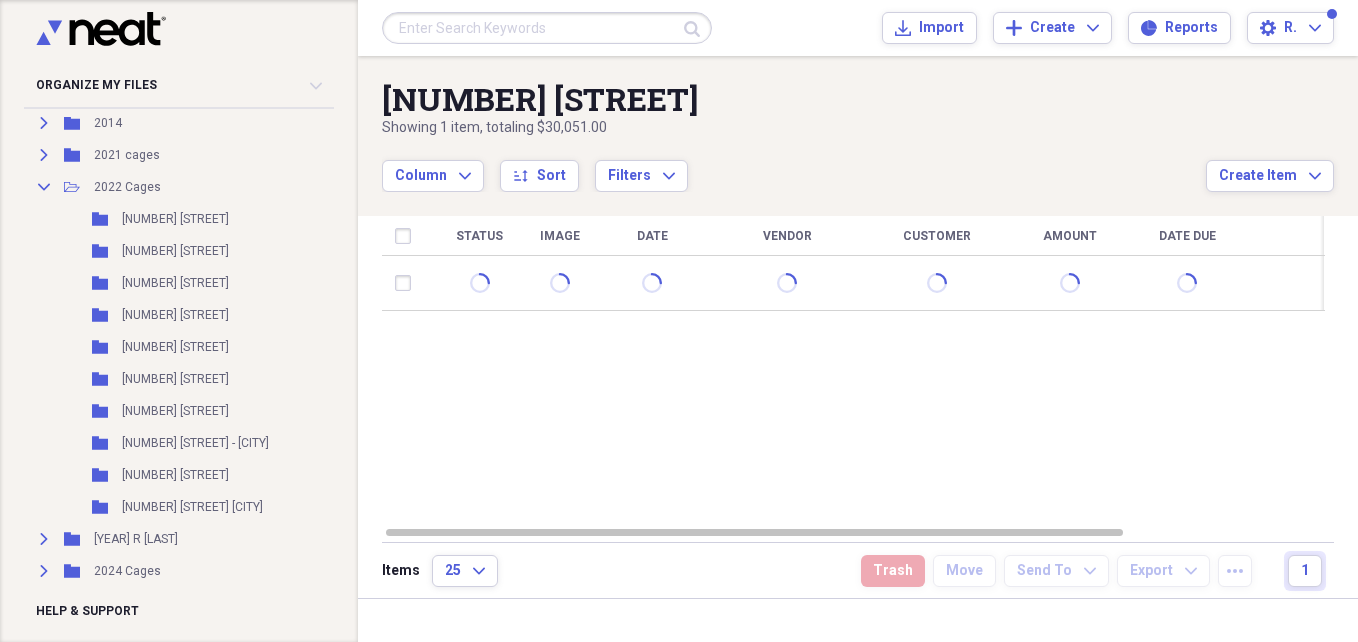 scroll, scrollTop: 173, scrollLeft: 0, axis: vertical 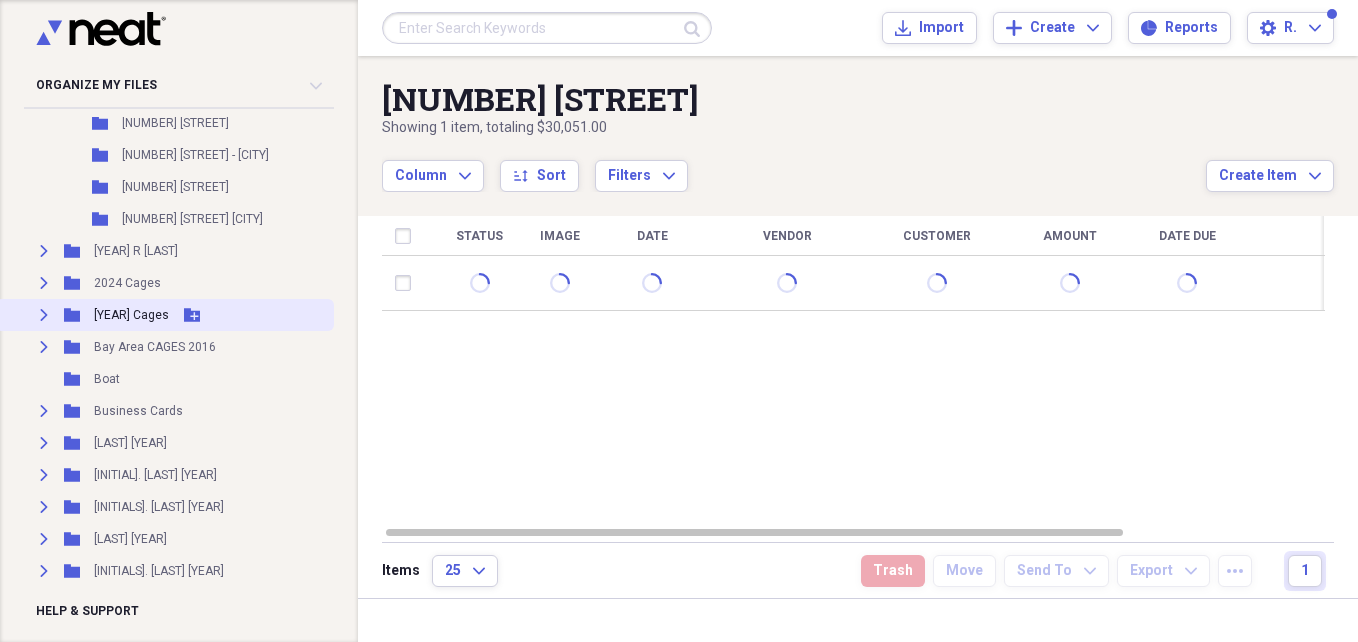 click on "Expand" 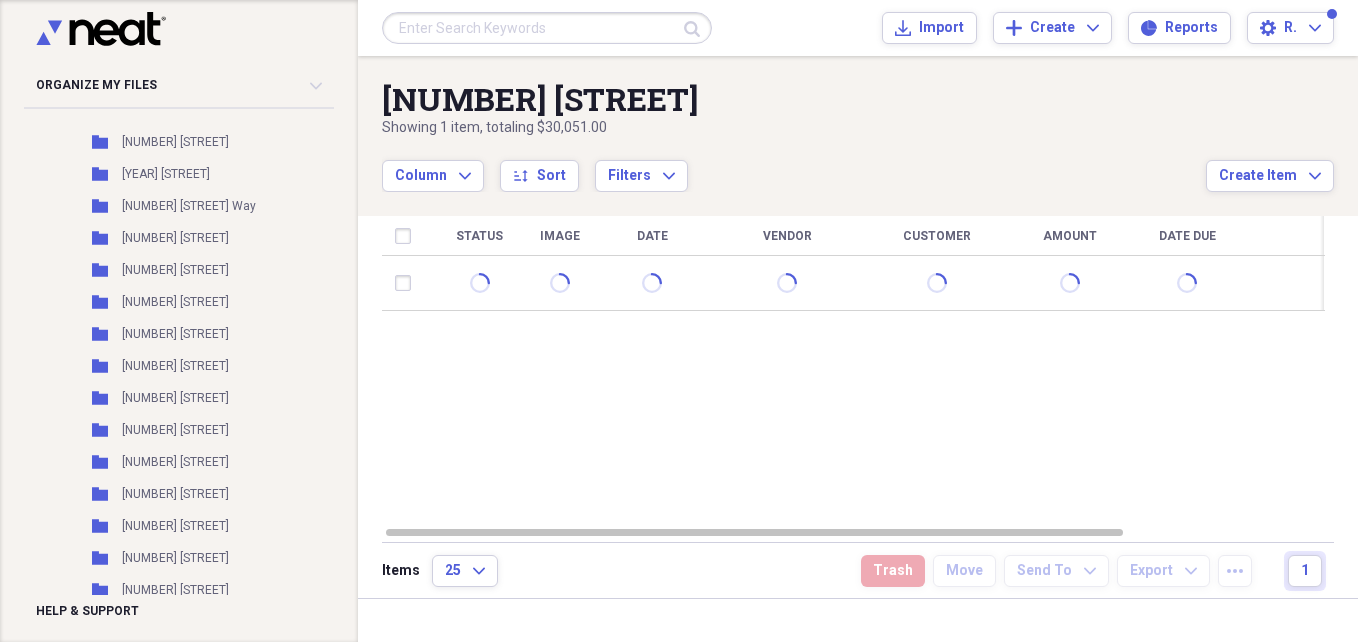 scroll, scrollTop: 1147, scrollLeft: 0, axis: vertical 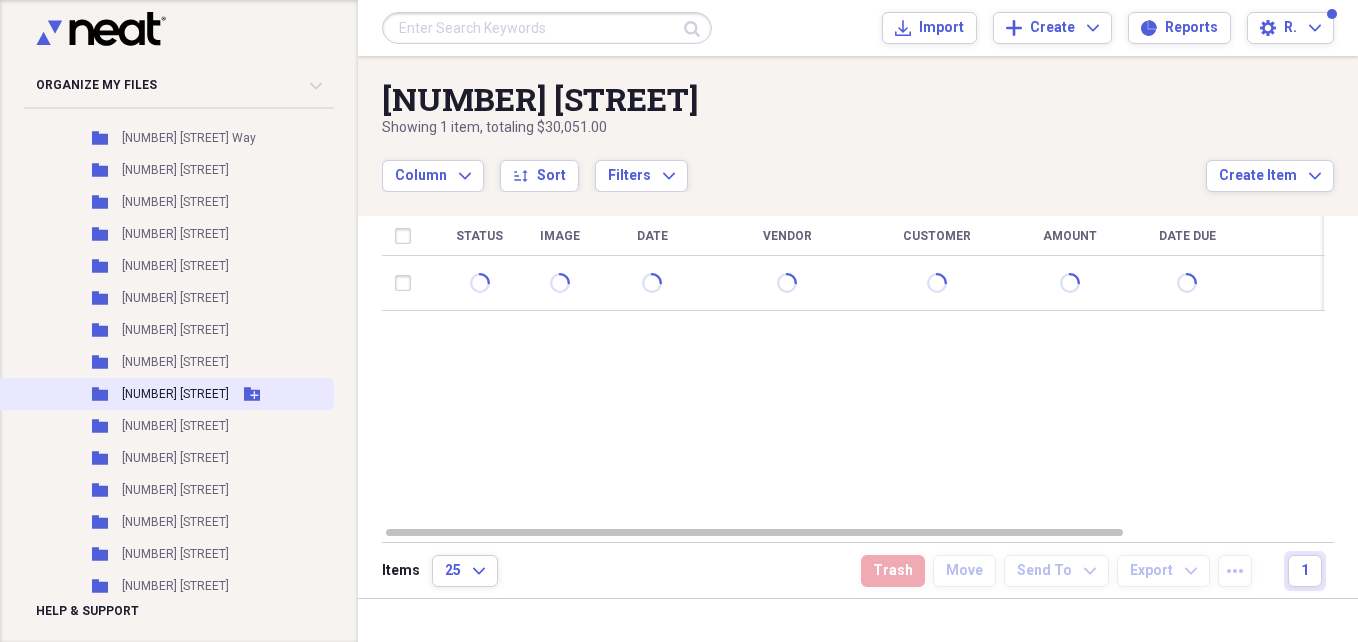 click on "[NUMBER] [STREET]" at bounding box center [175, 394] 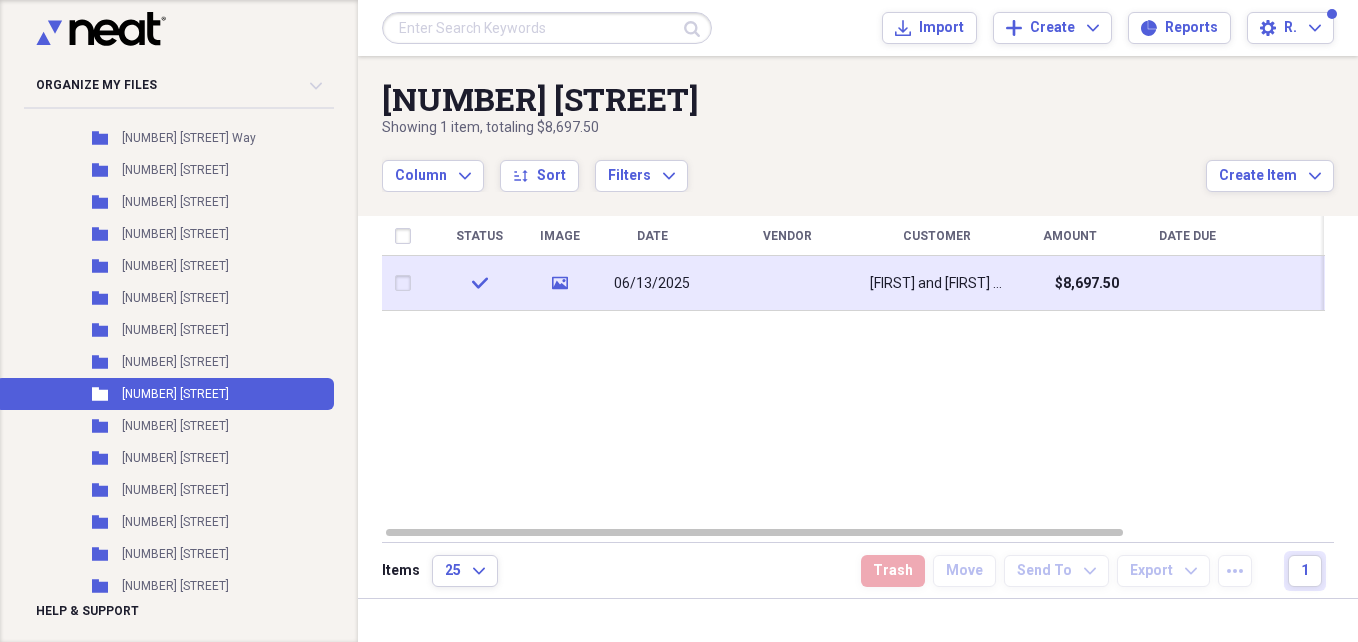 click on "06/13/2025" at bounding box center (652, 284) 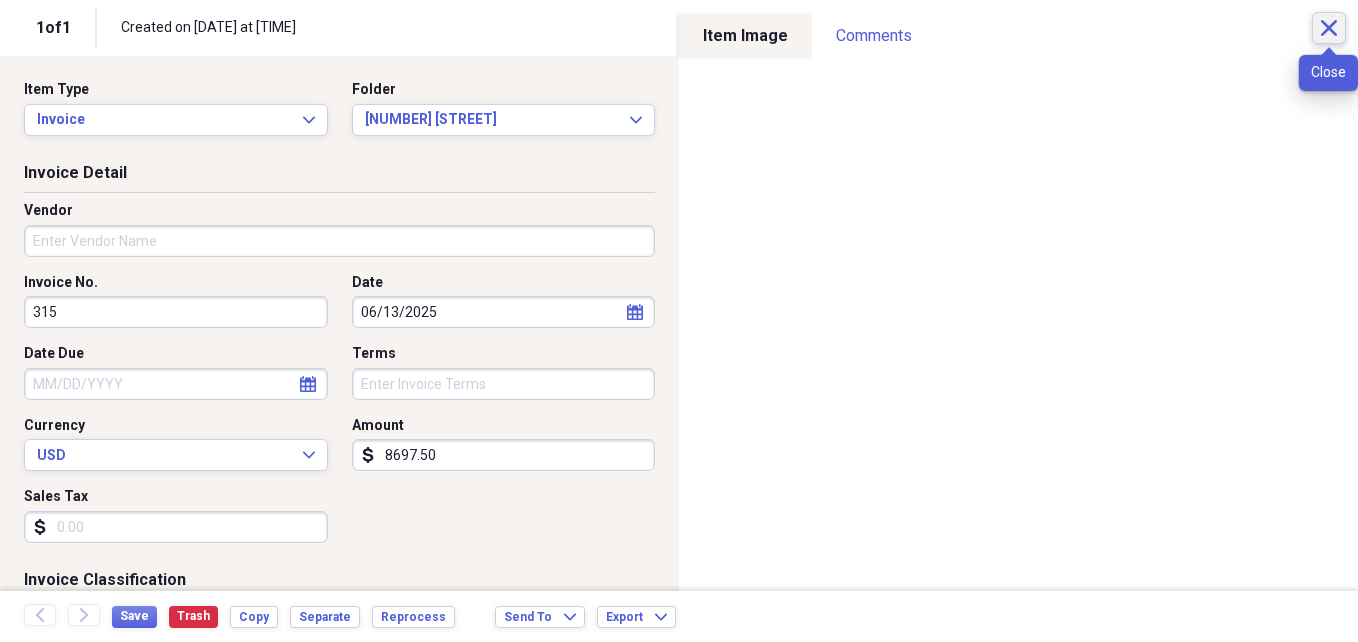 click on "Close" 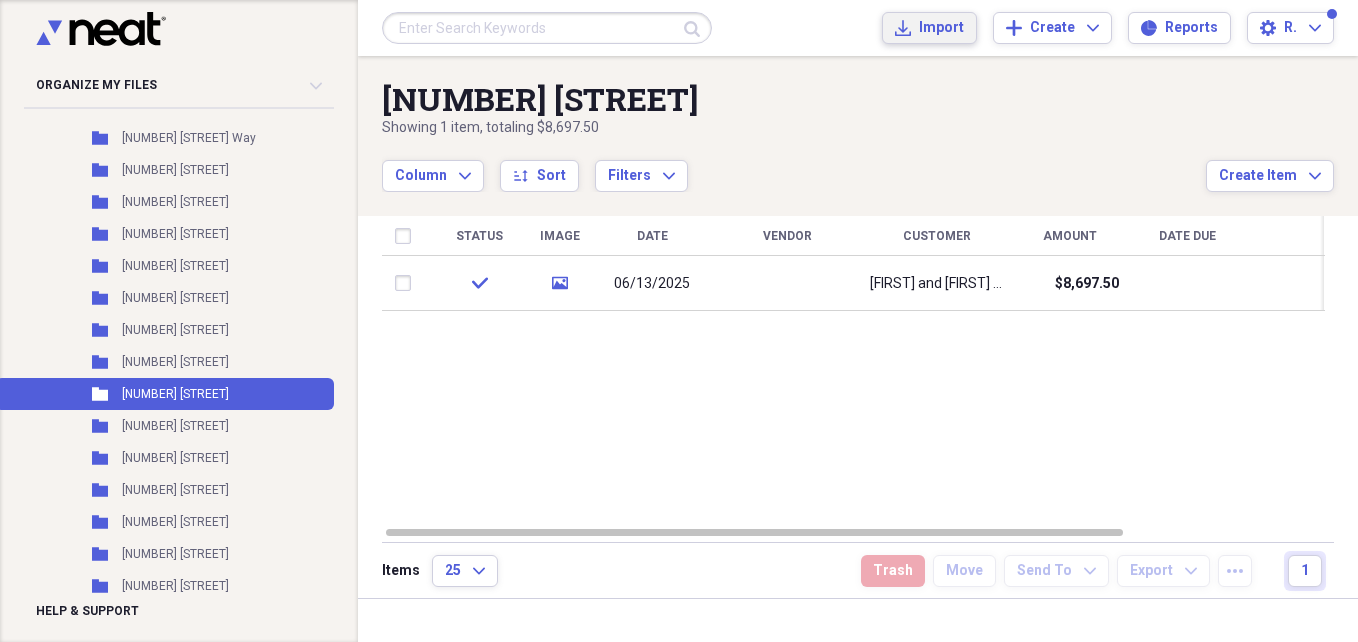 click on "Import Import" at bounding box center (929, 28) 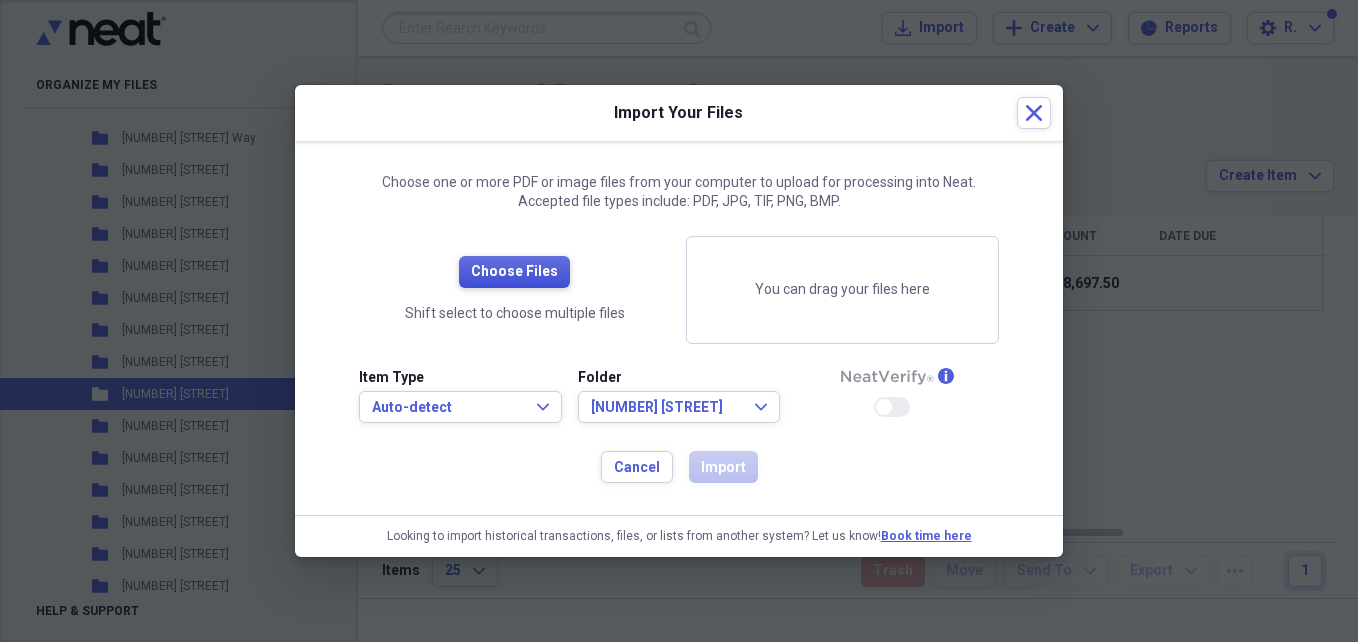 click on "Choose Files" at bounding box center [514, 272] 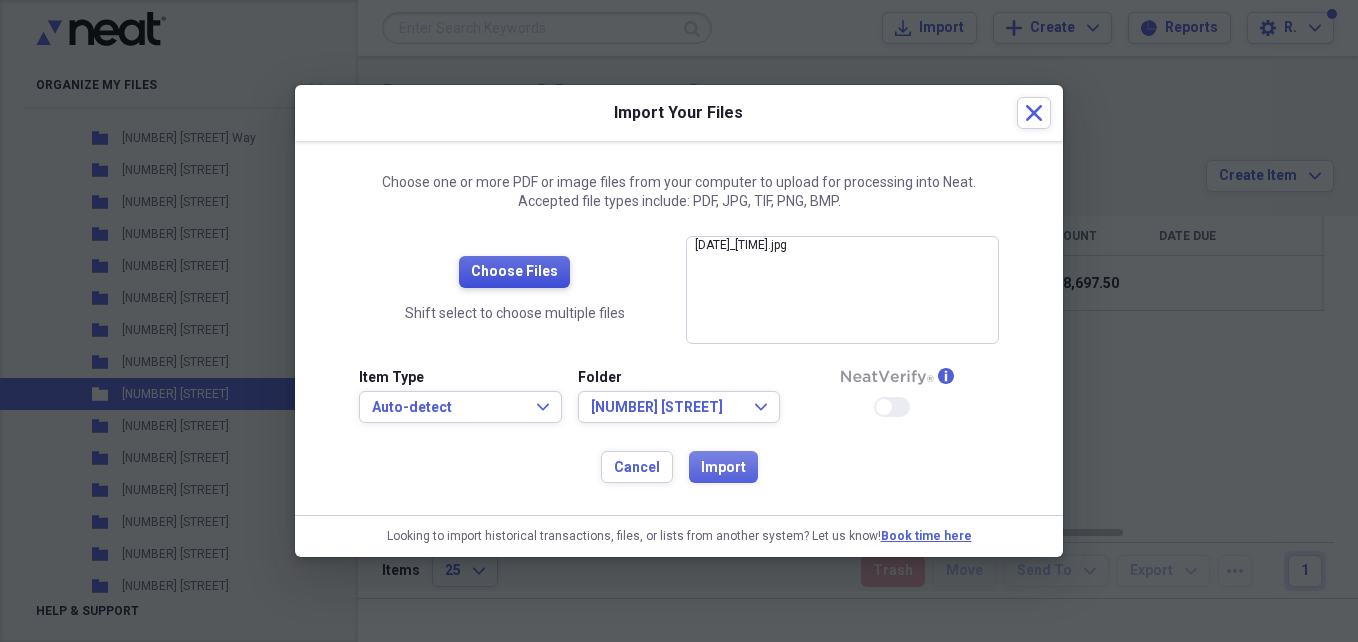 click on "Choose Files" at bounding box center (514, 272) 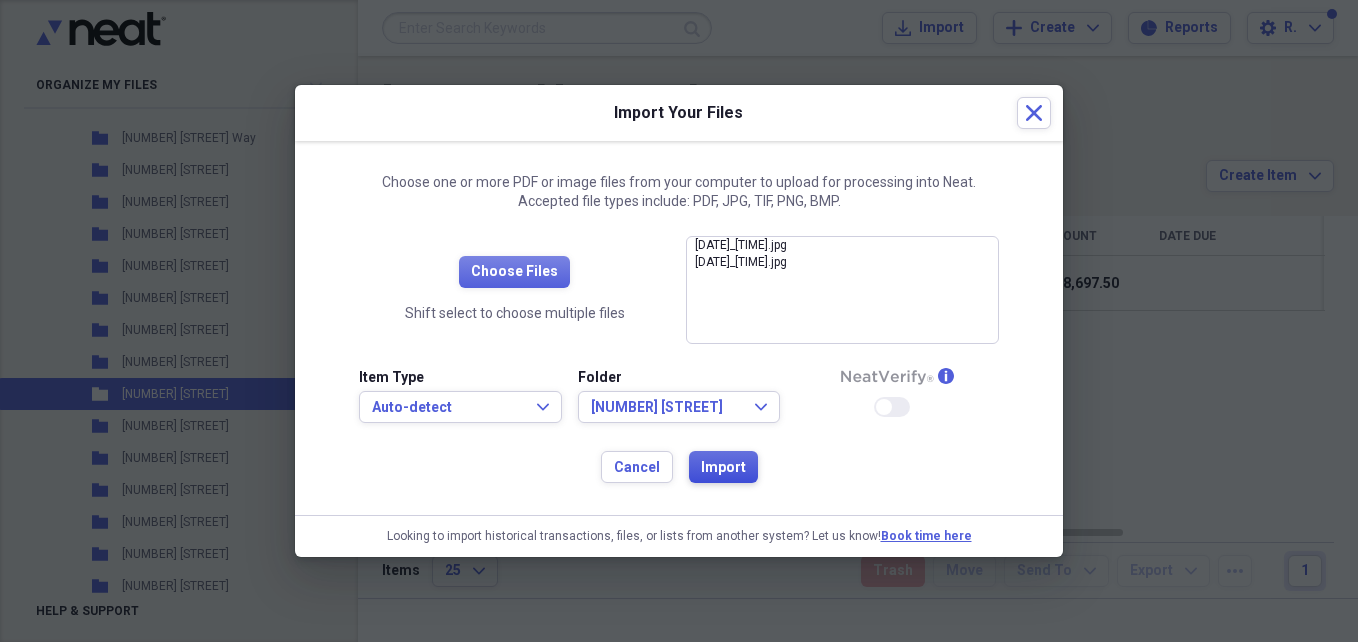 click on "Import" at bounding box center (723, 468) 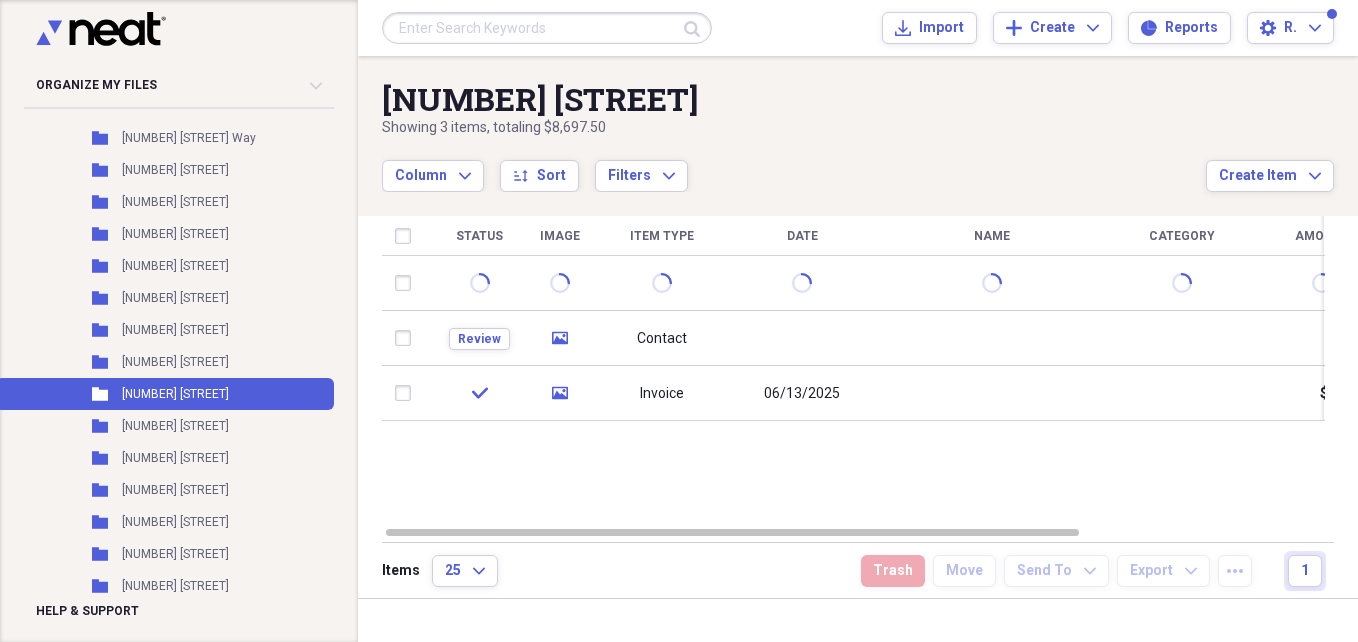 click on "Status Image Item Type Date Name Category Amount Source Date Added chevron-down Review media Contact Import [DATE] [TIME] check media Invoice [DATE] $[PRICE] Import [DATE] [TIME]" at bounding box center (853, 370) 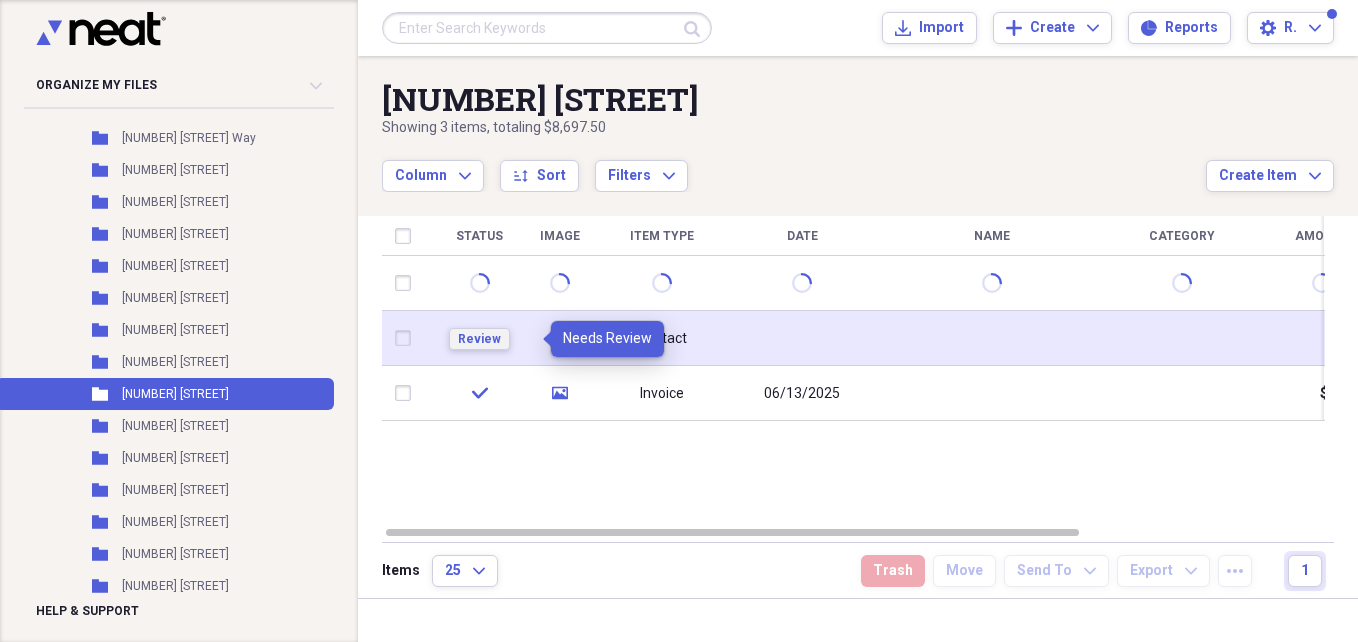 click on "Review" at bounding box center [479, 339] 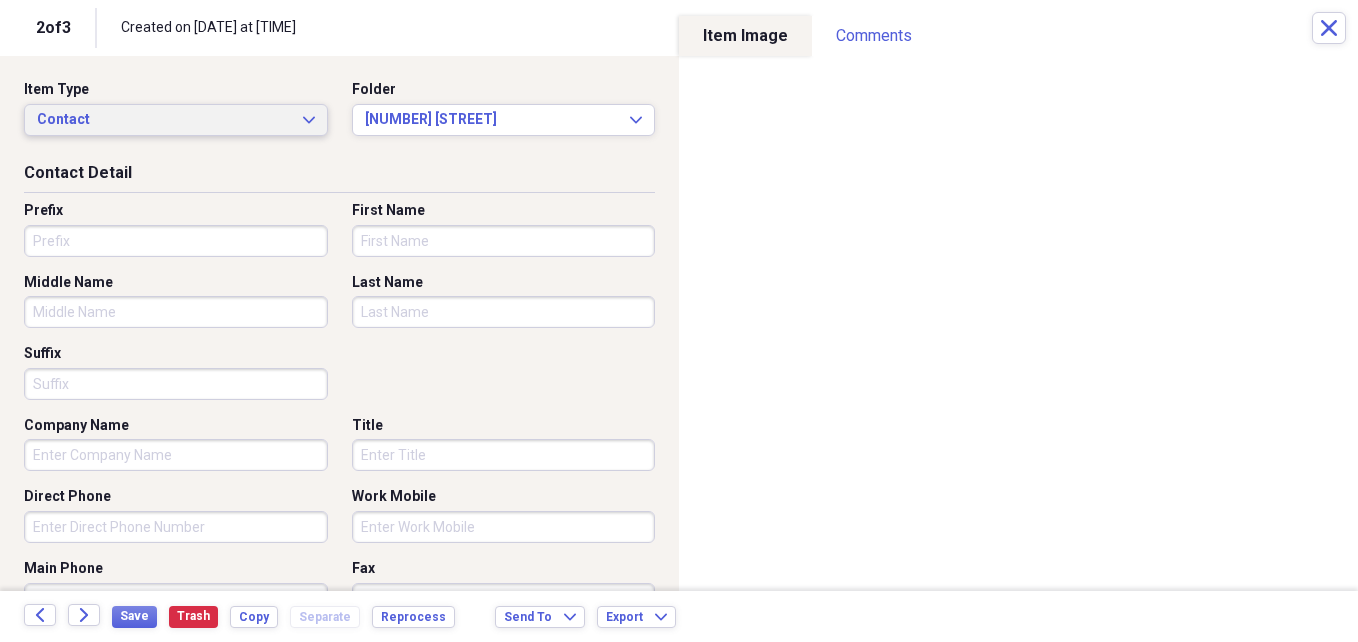 click on "Contact" at bounding box center [164, 120] 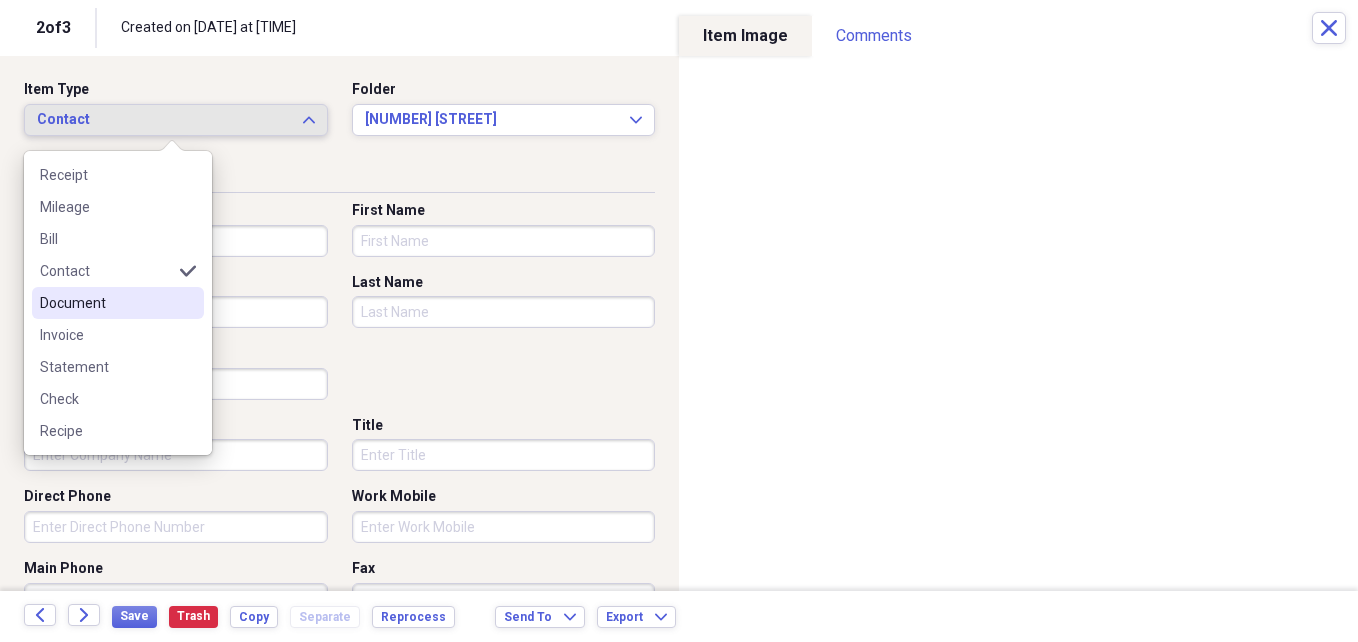 click on "Document" at bounding box center (106, 303) 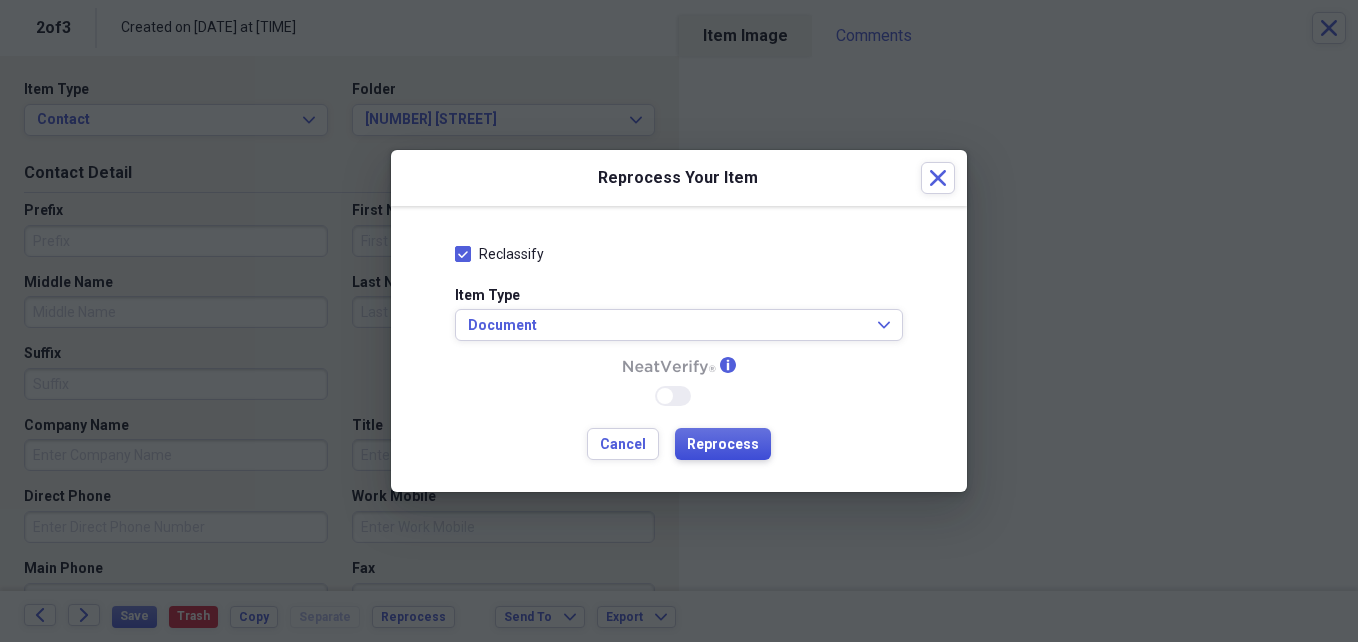 click on "Reprocess" at bounding box center (723, 445) 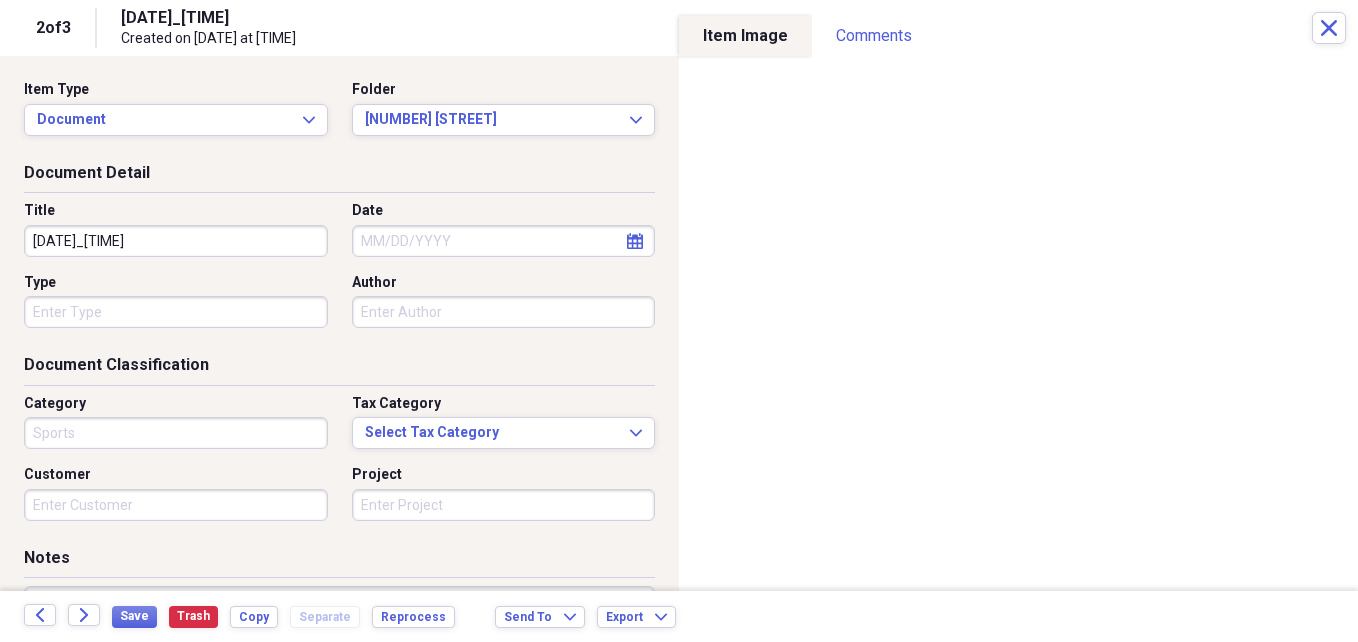 type on "Sports" 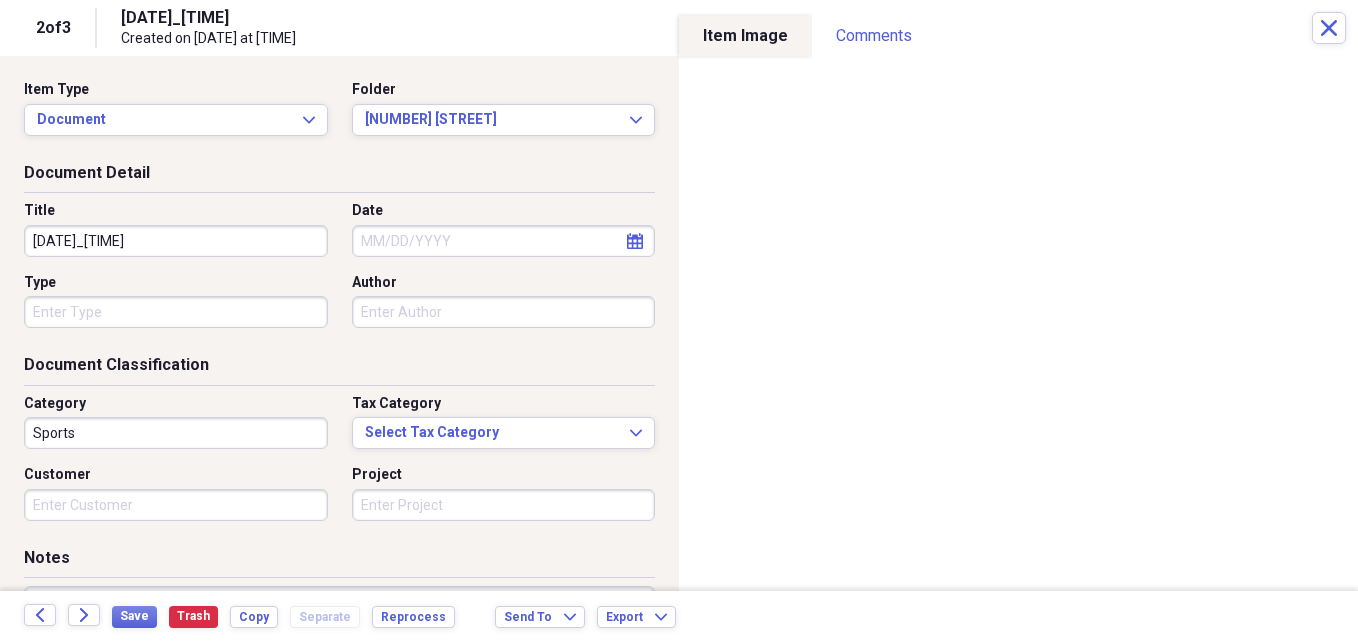 click on "[DATE]_[TIME]" at bounding box center [176, 241] 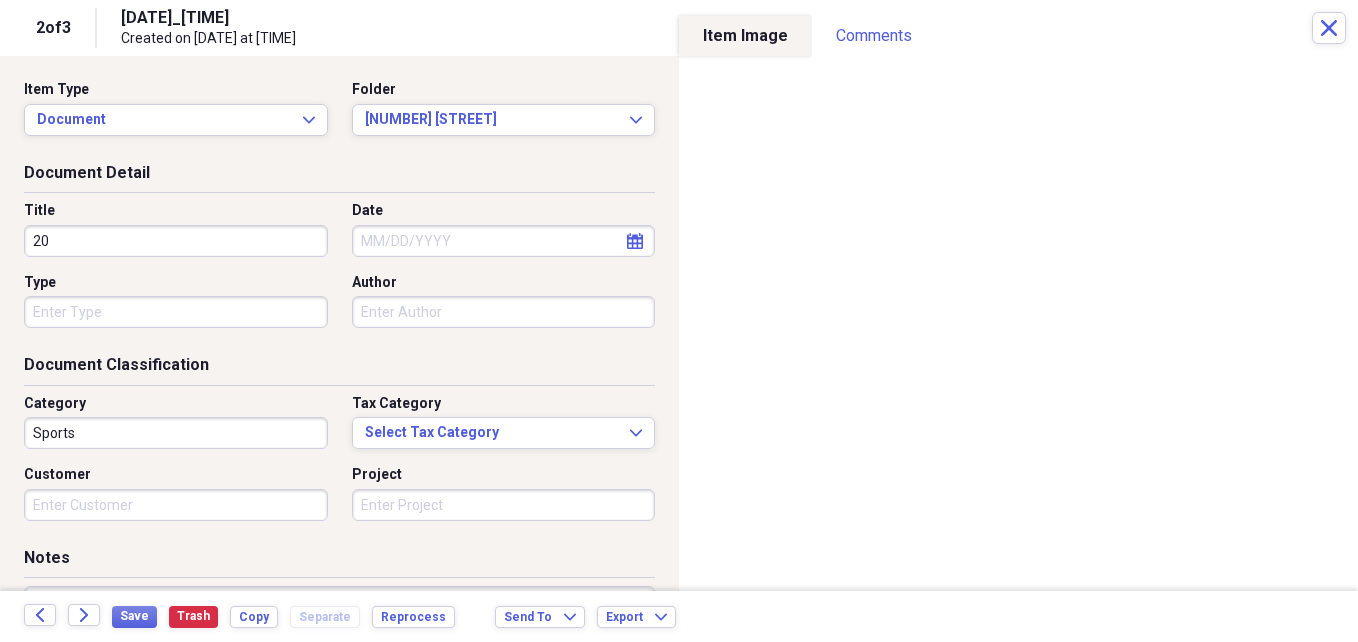 type on "2" 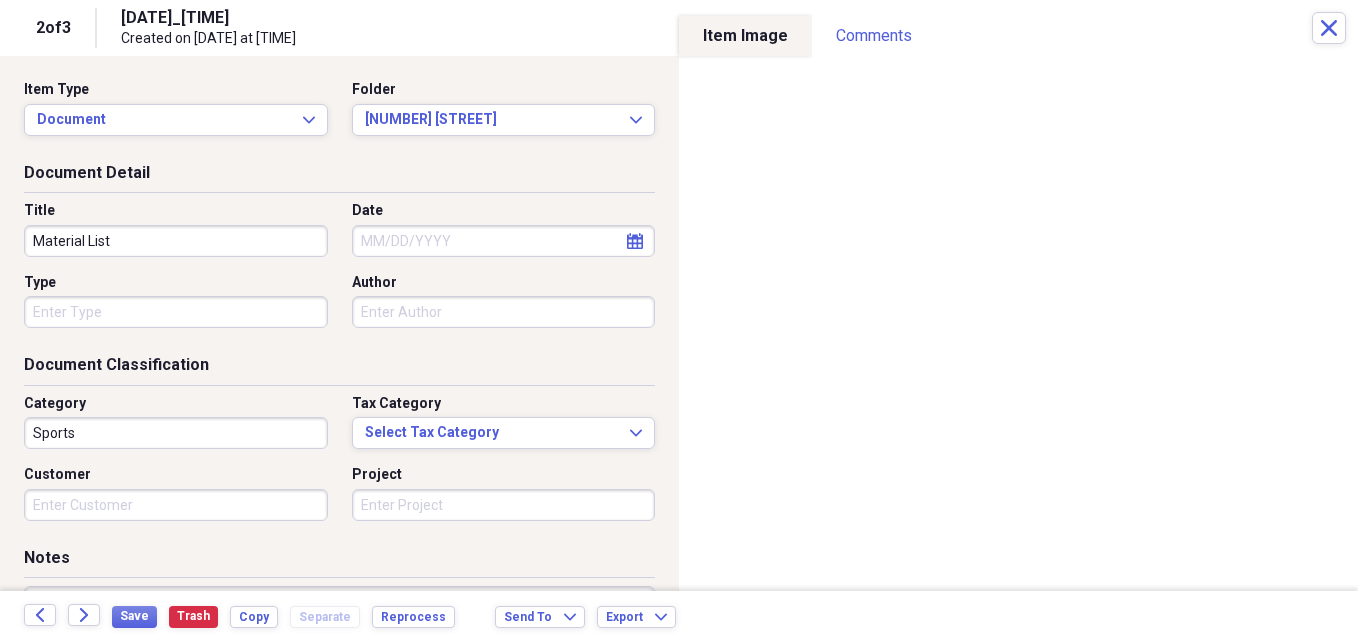 type on "Material List" 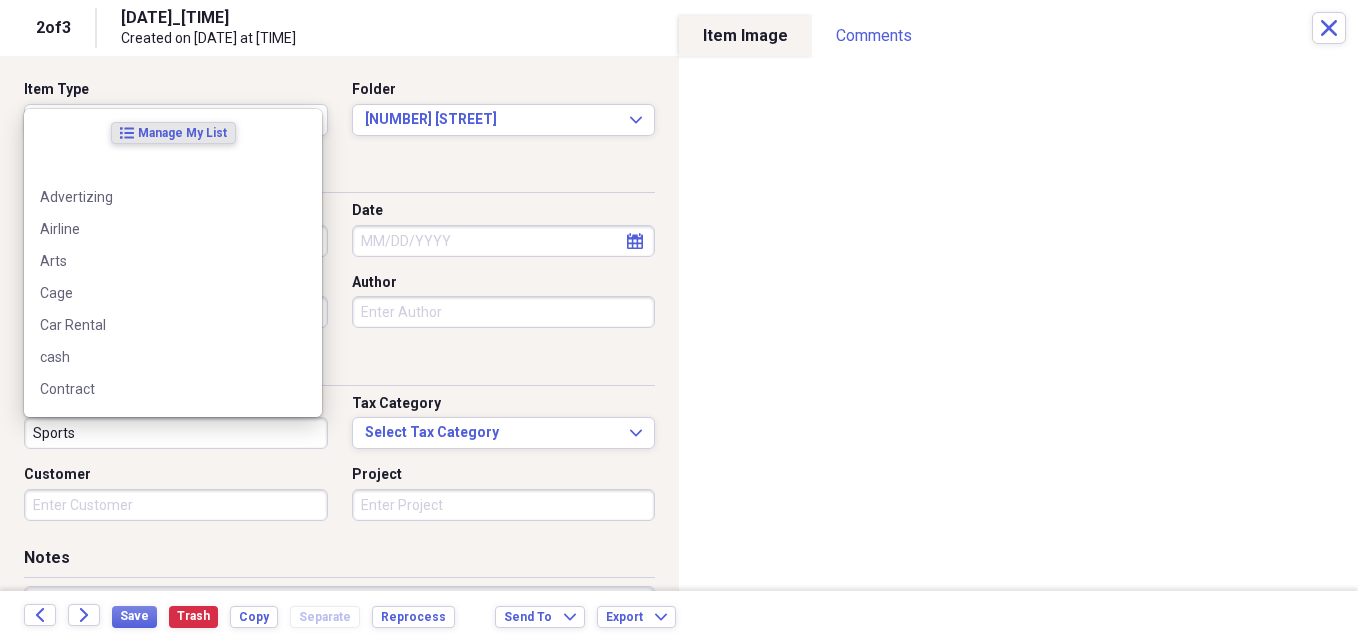 click on "Sports" at bounding box center (176, 433) 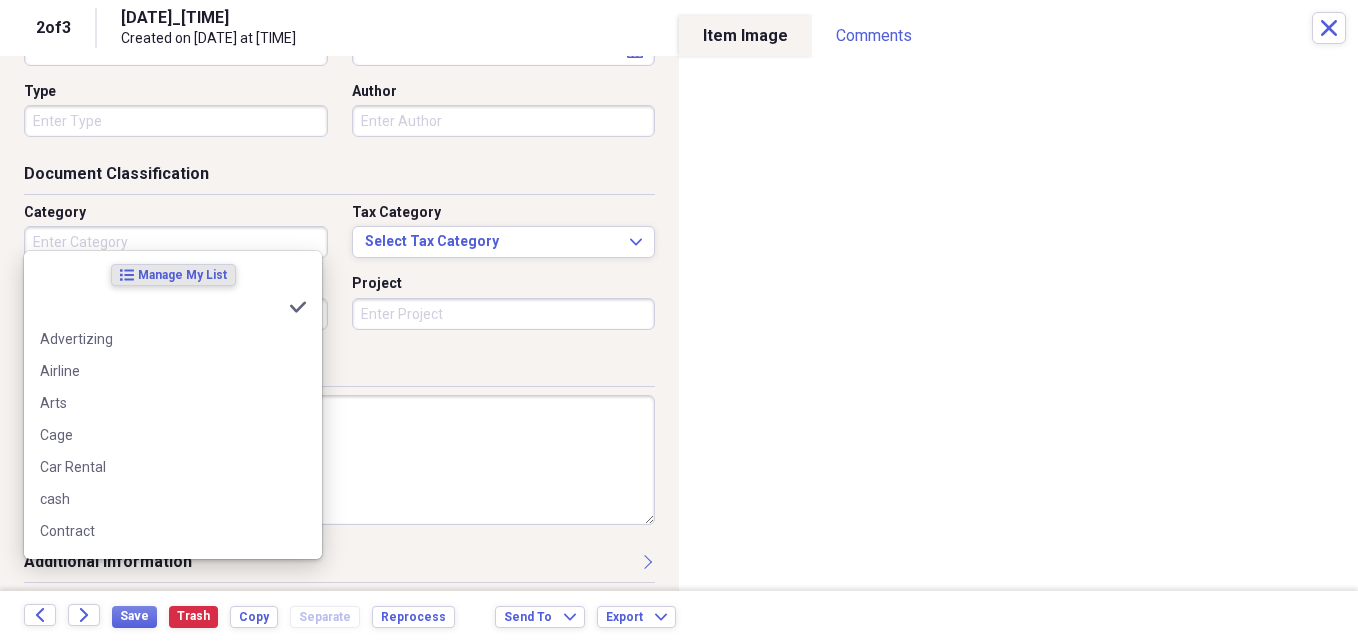 scroll, scrollTop: 200, scrollLeft: 0, axis: vertical 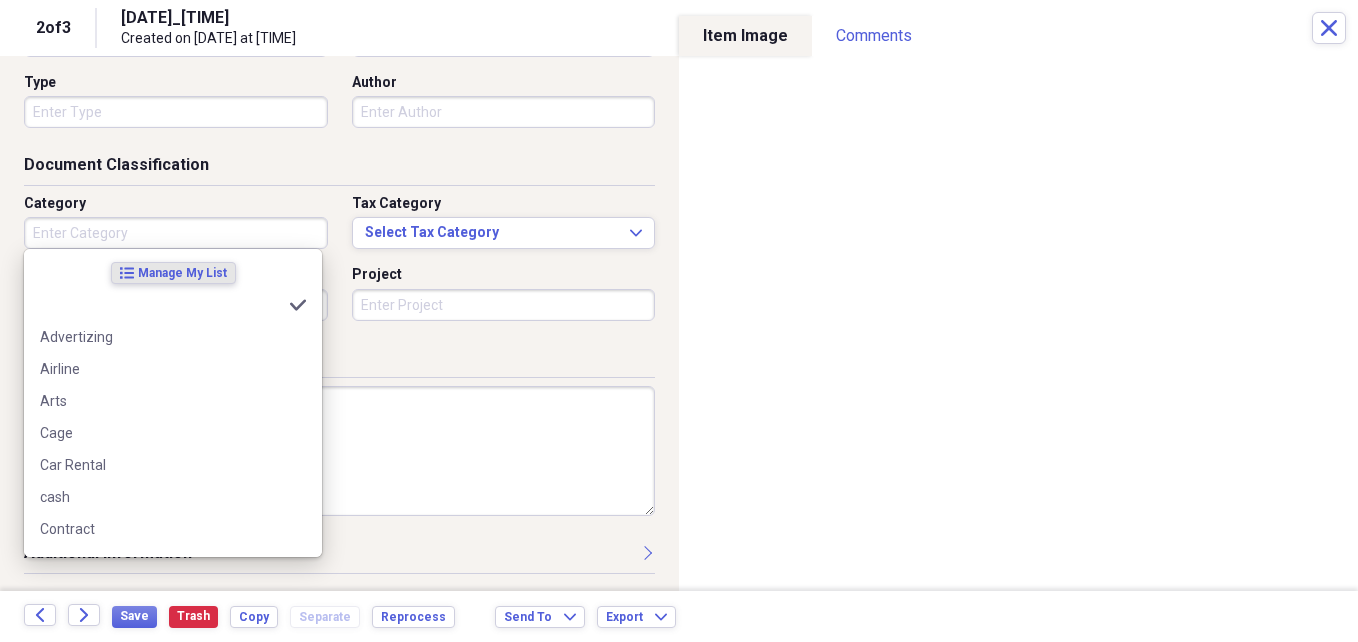 type 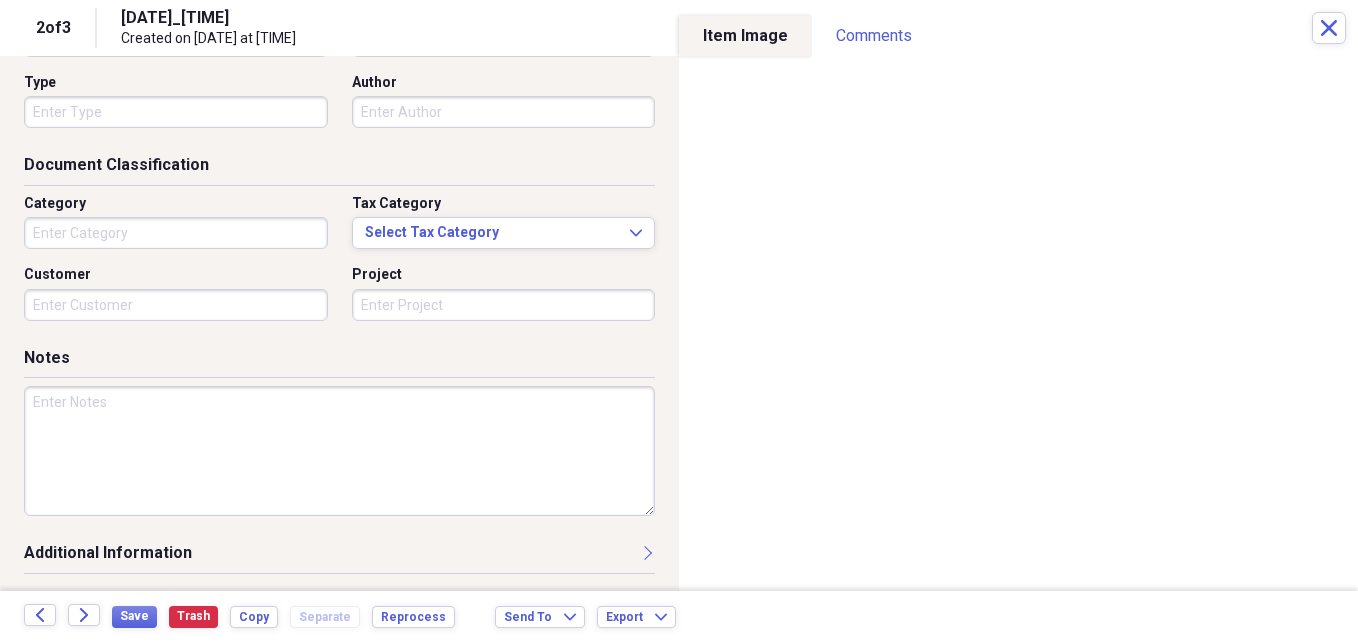 click on "Notes" at bounding box center [339, 362] 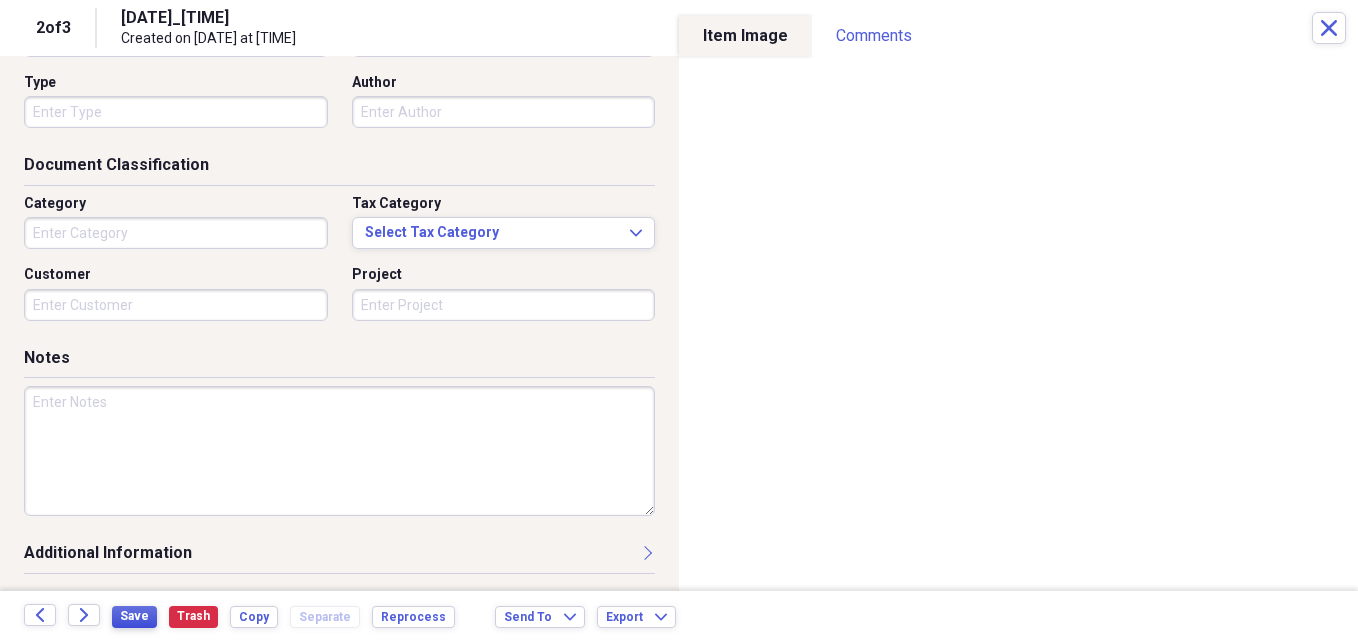 click on "Save" at bounding box center [134, 616] 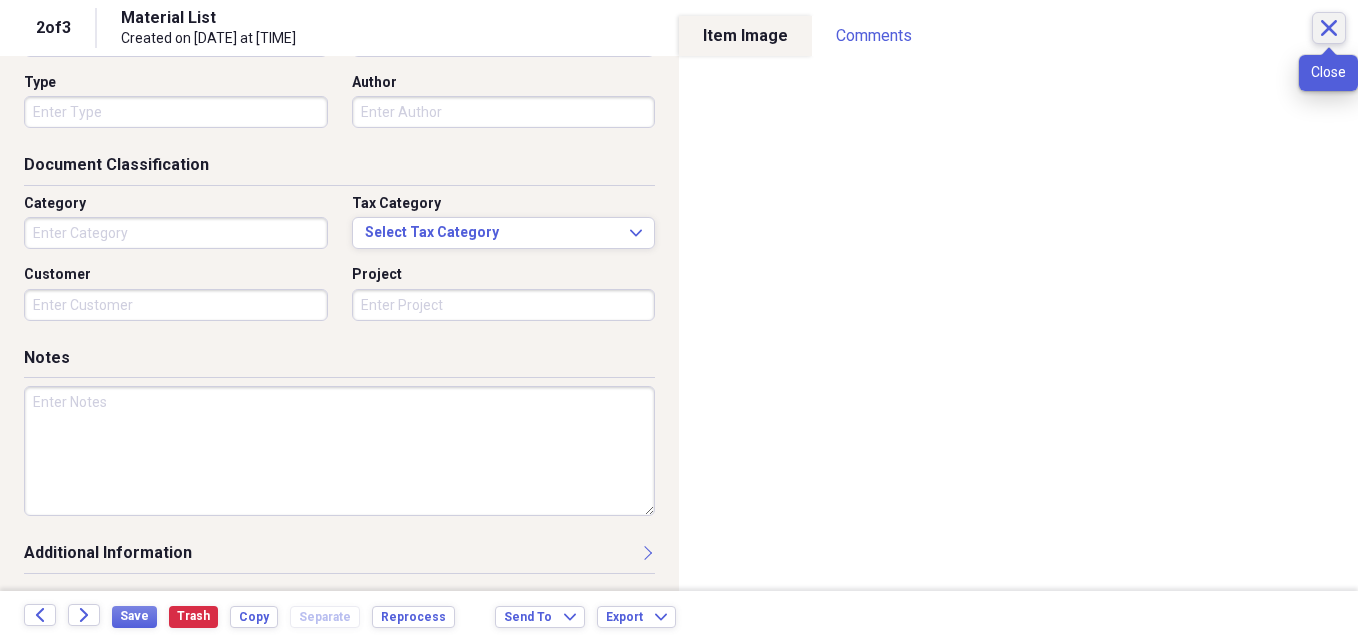 click on "Close" 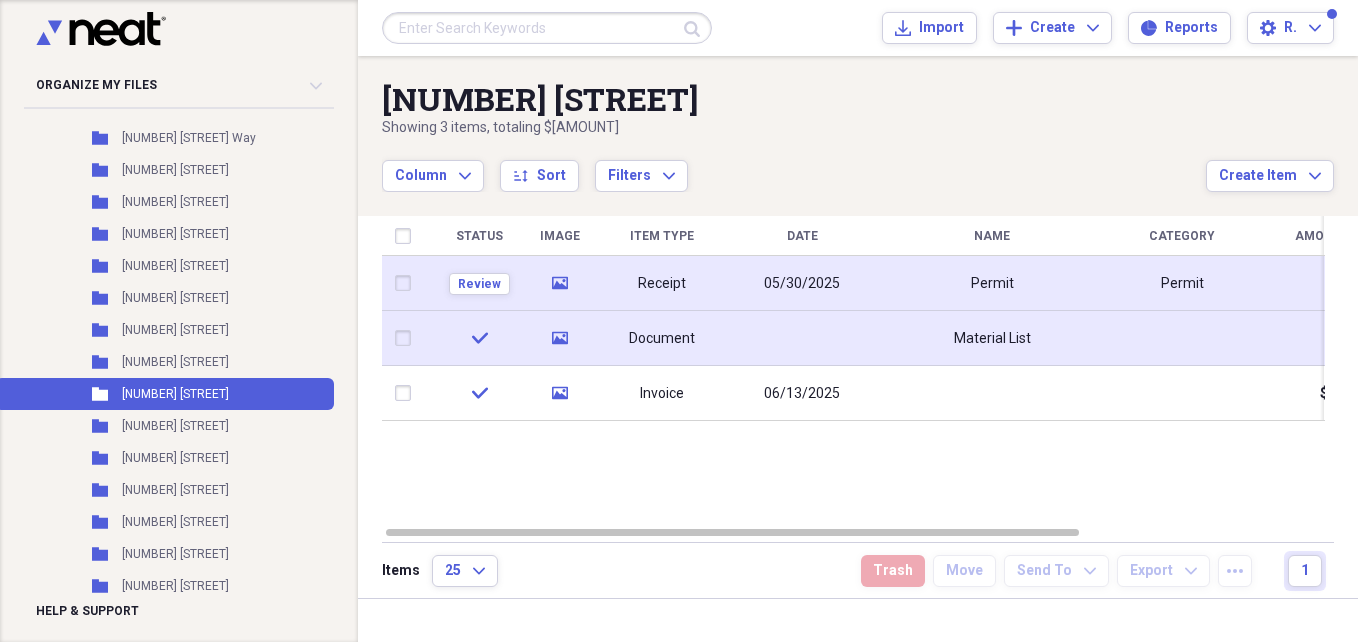 click on "media" 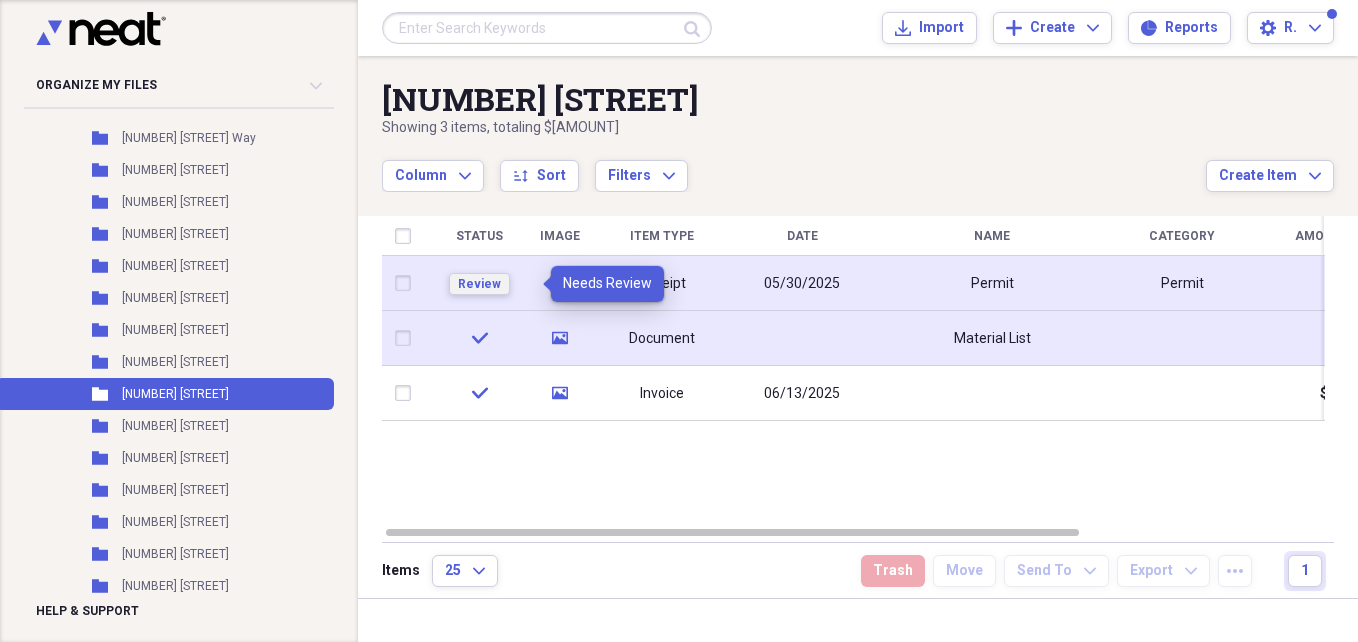 click on "Review" at bounding box center (479, 284) 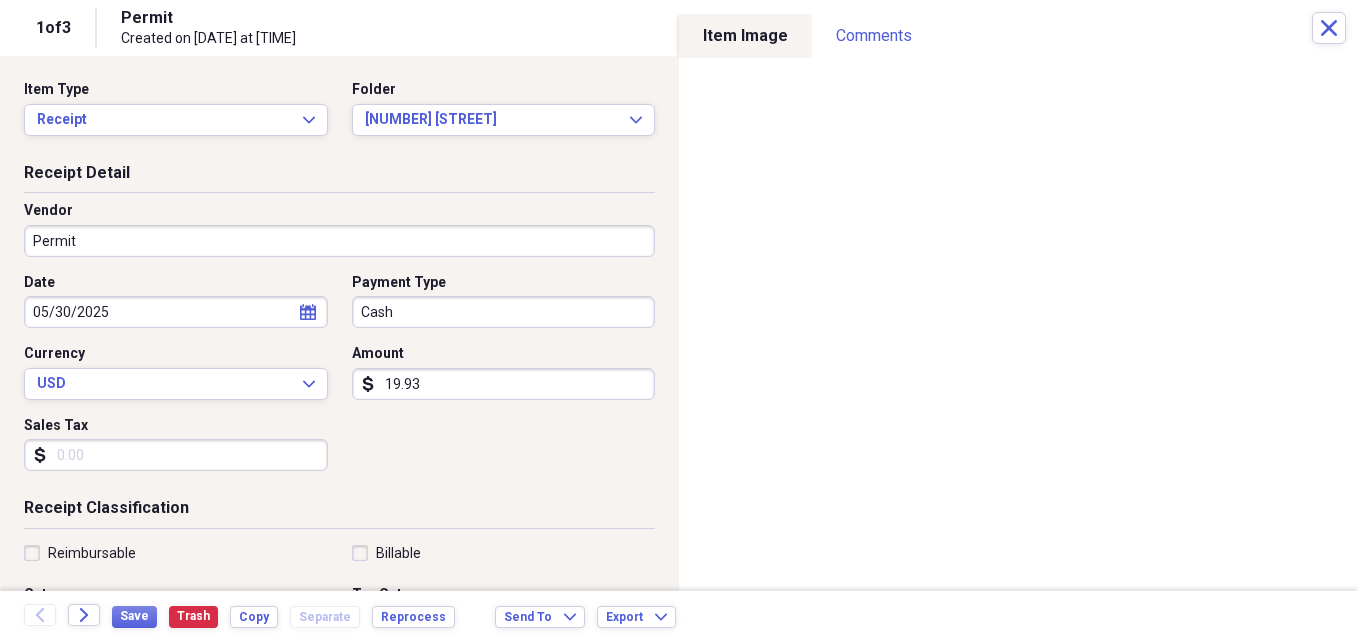 click on "Permit" at bounding box center [339, 241] 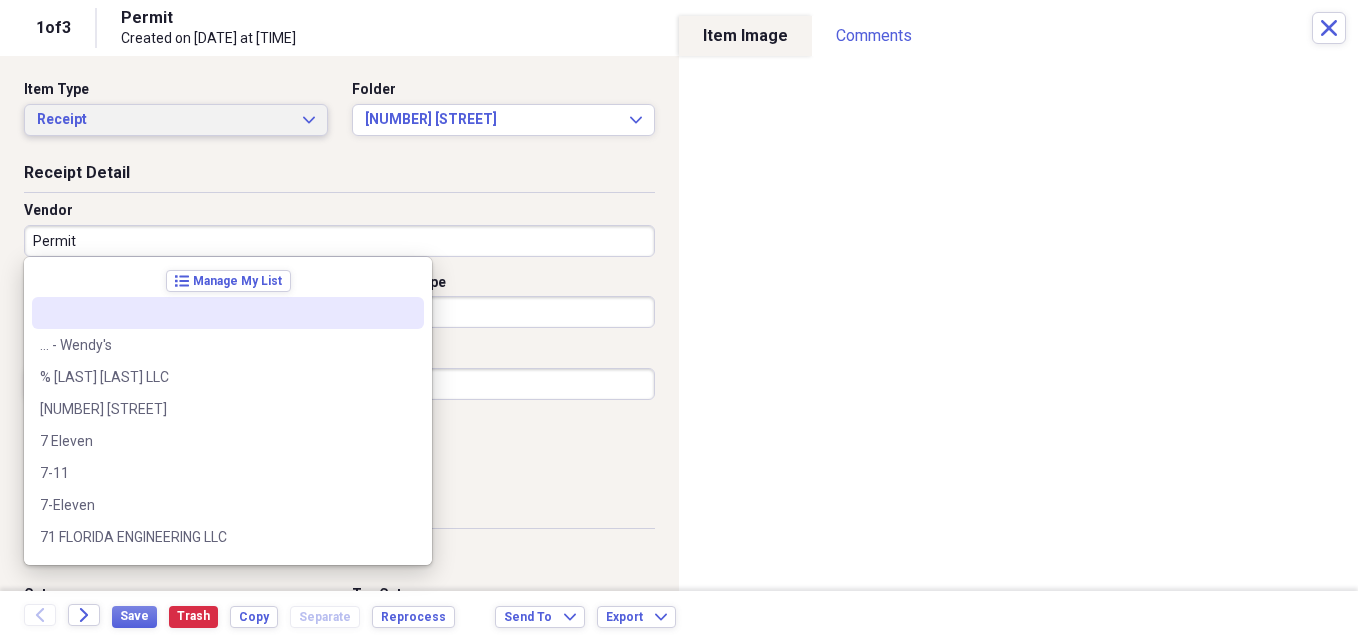 click on "Receipt" at bounding box center (164, 120) 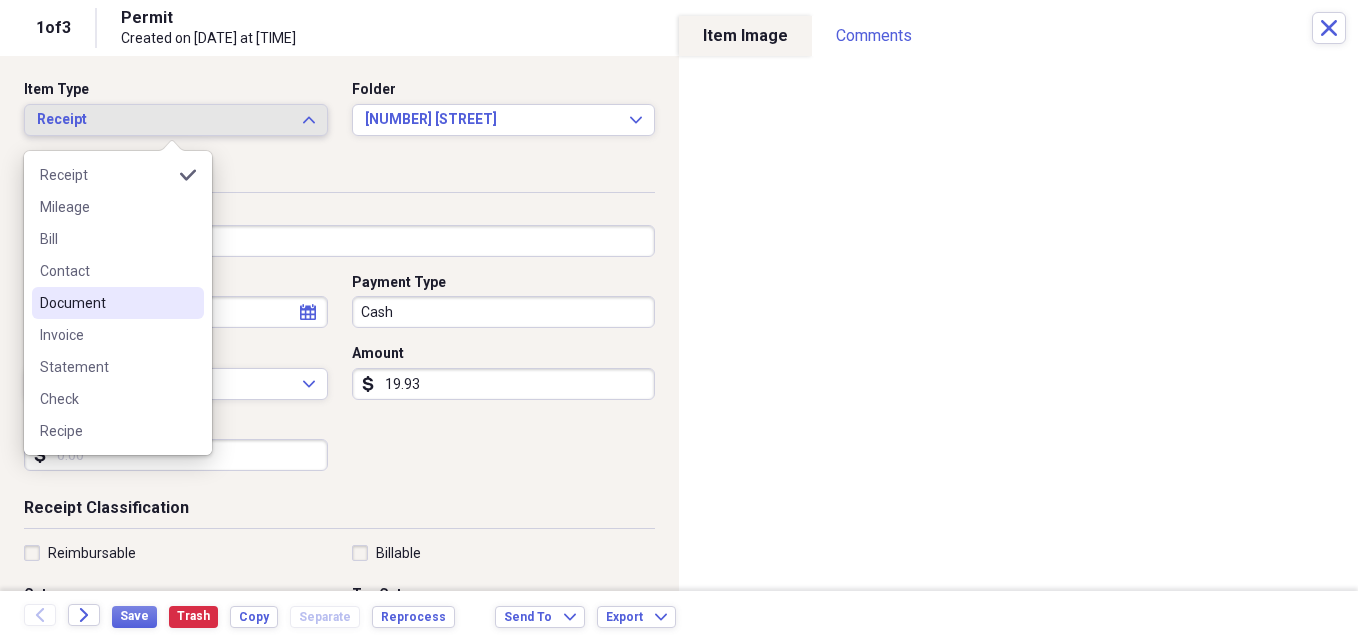 click on "Document" at bounding box center (106, 303) 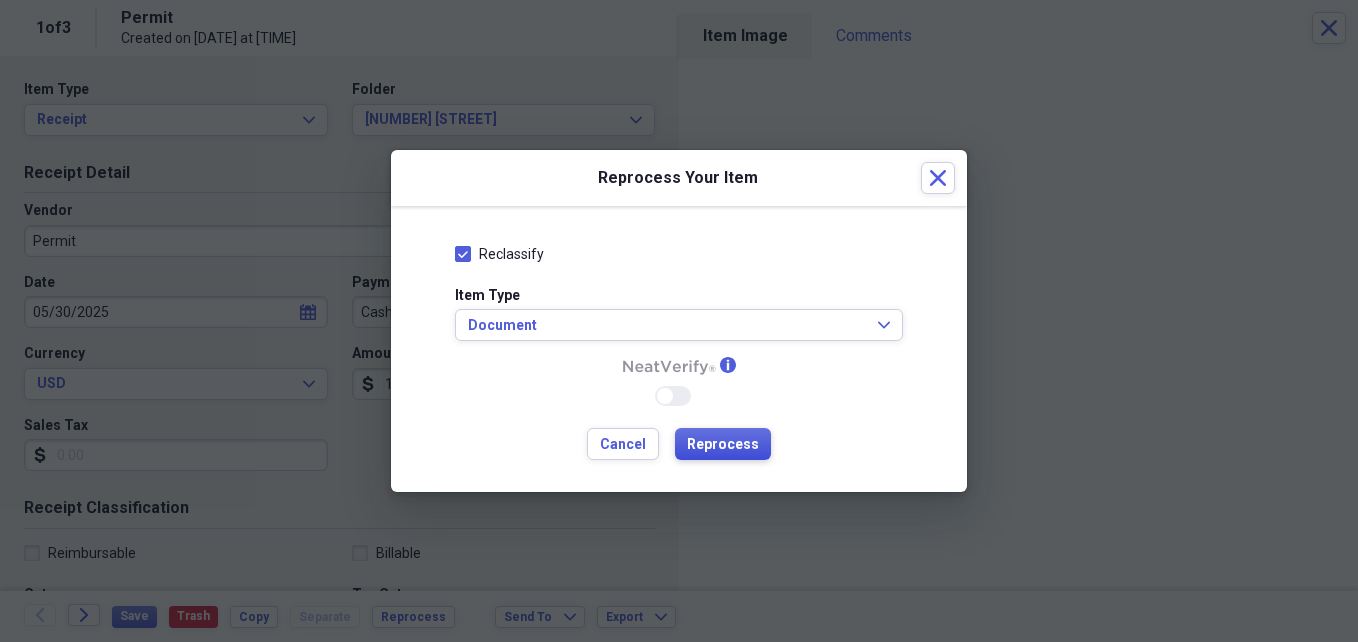 click on "Reprocess" at bounding box center (723, 445) 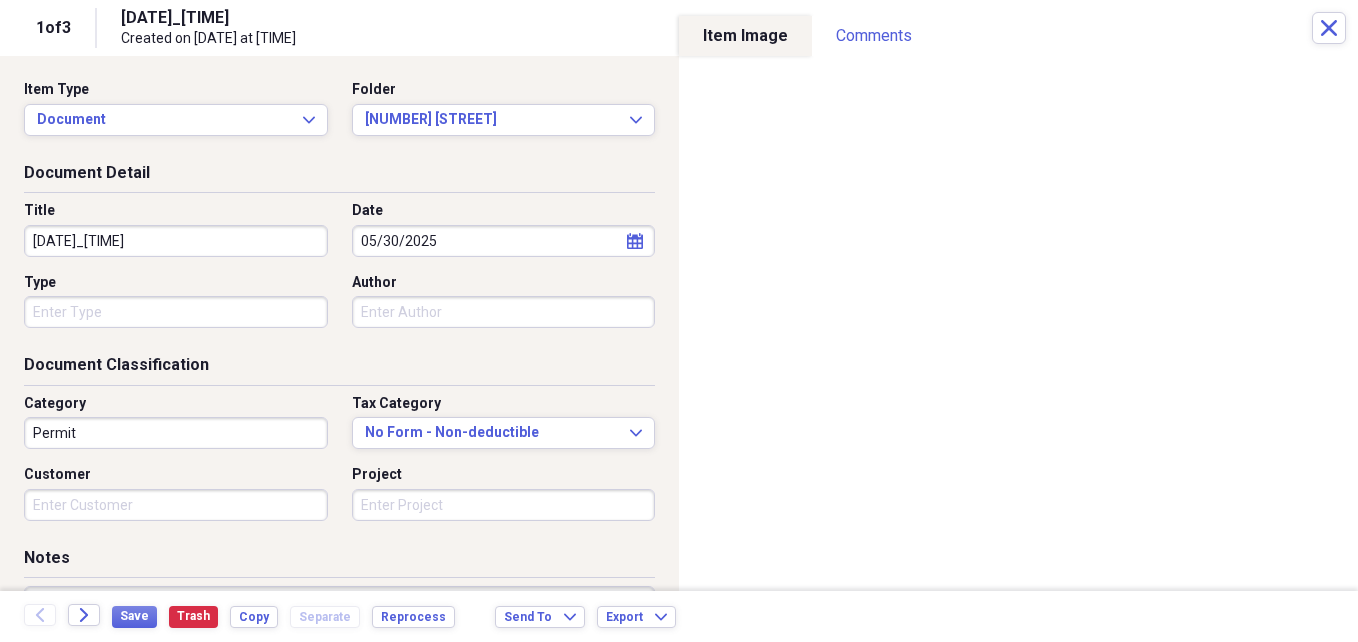 click on "Title" at bounding box center (176, 211) 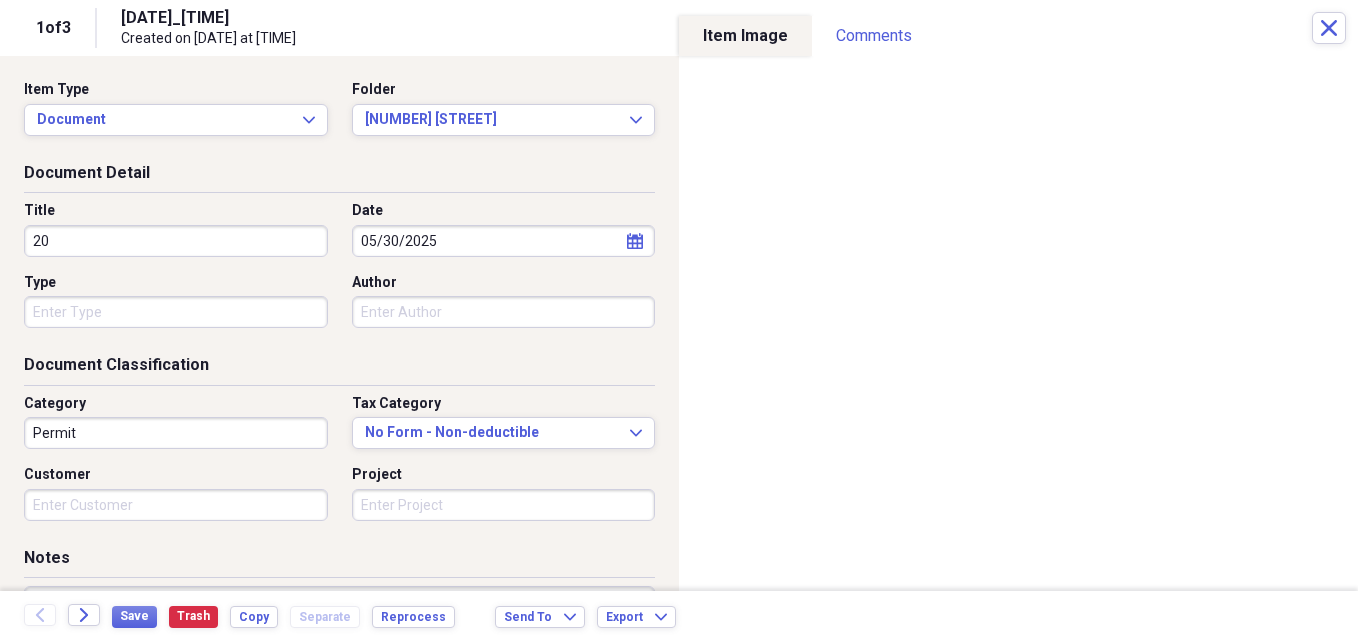 type on "2" 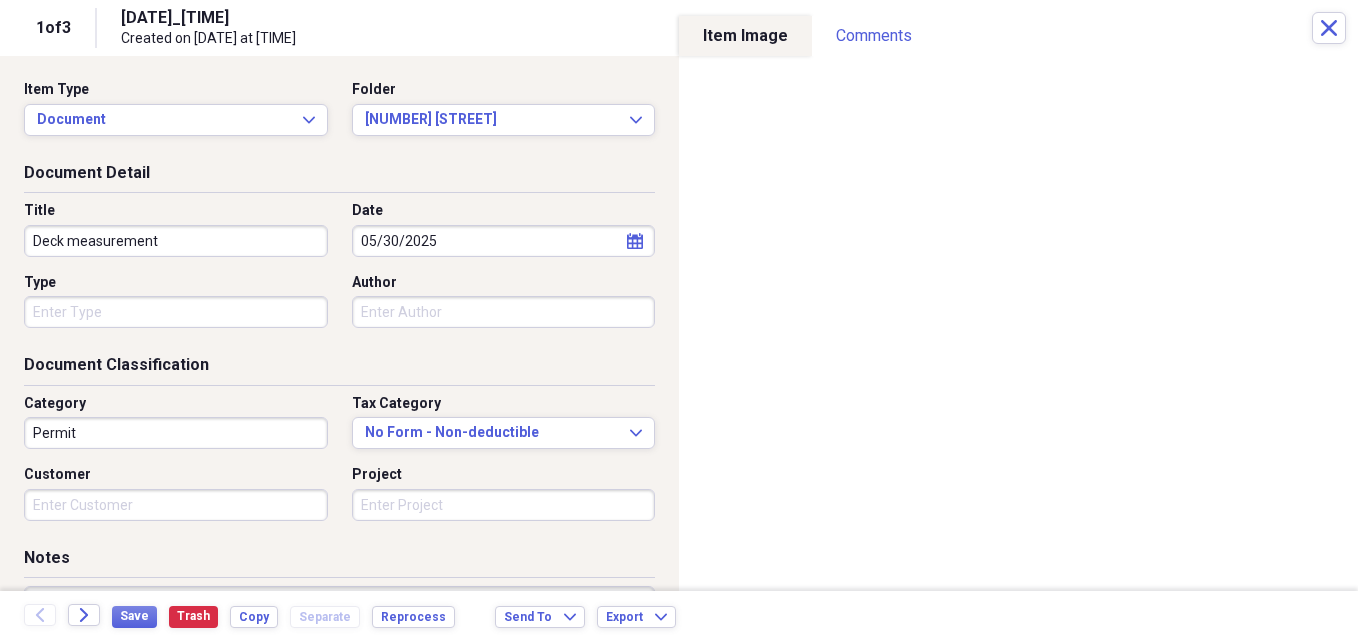 type on "Deck measurement" 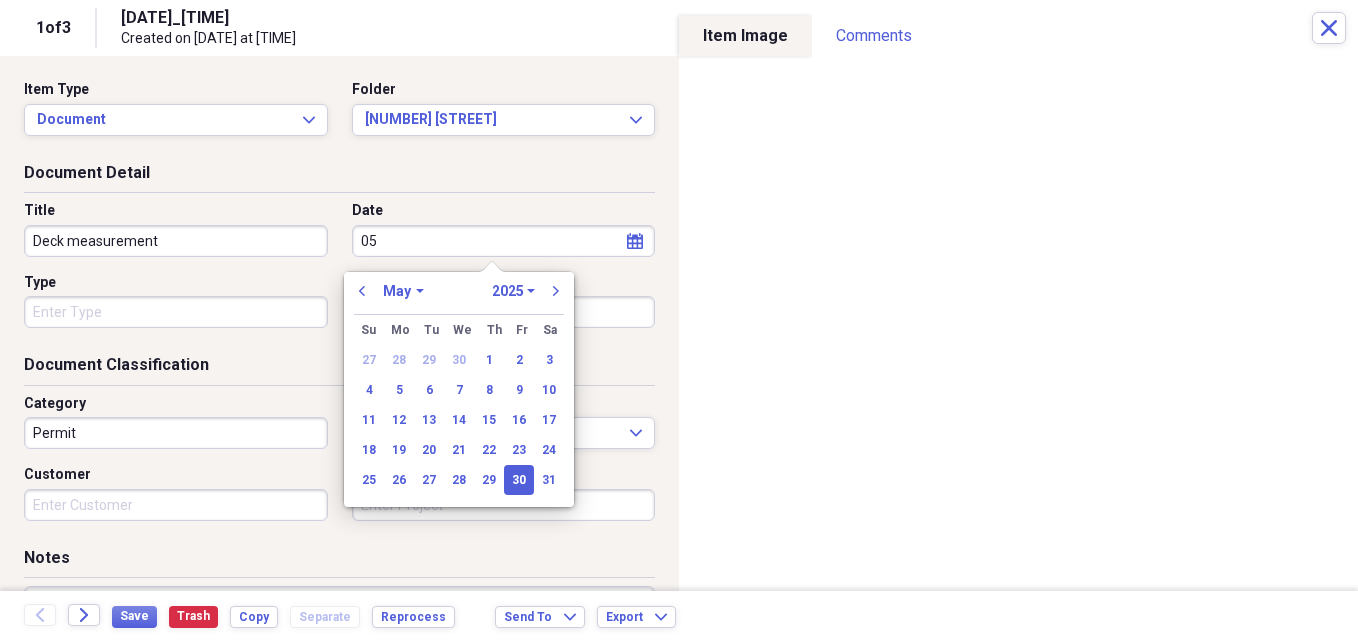 type on "0" 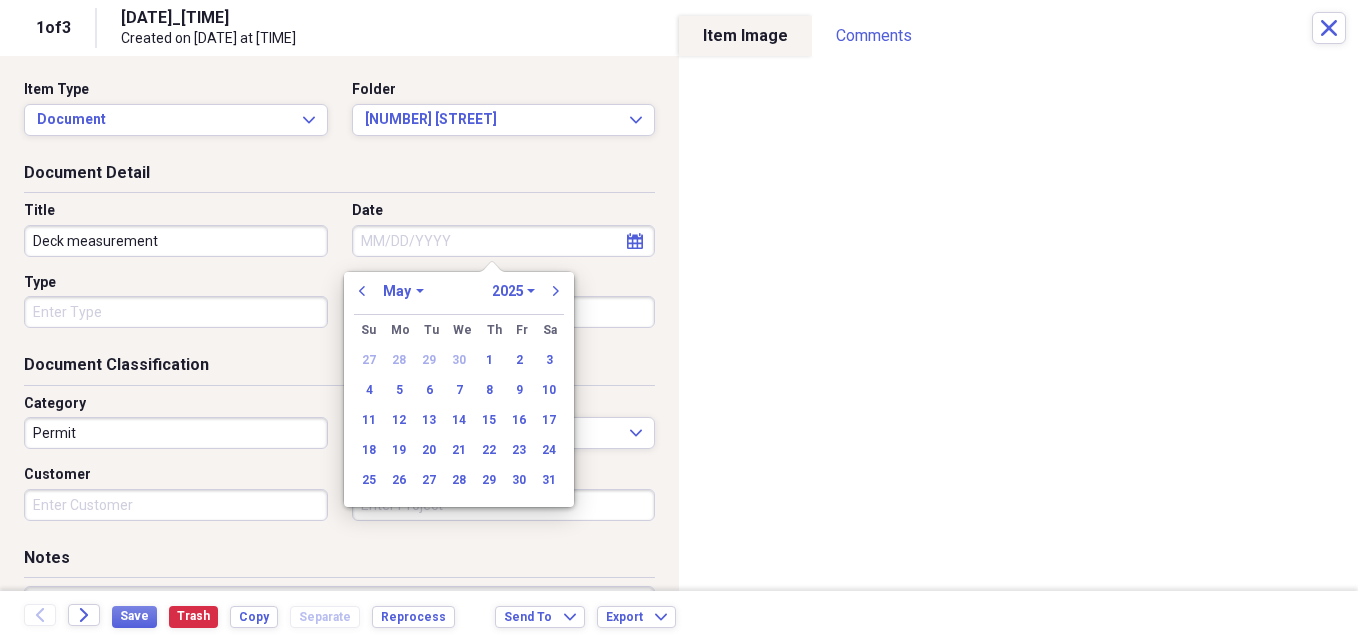 type 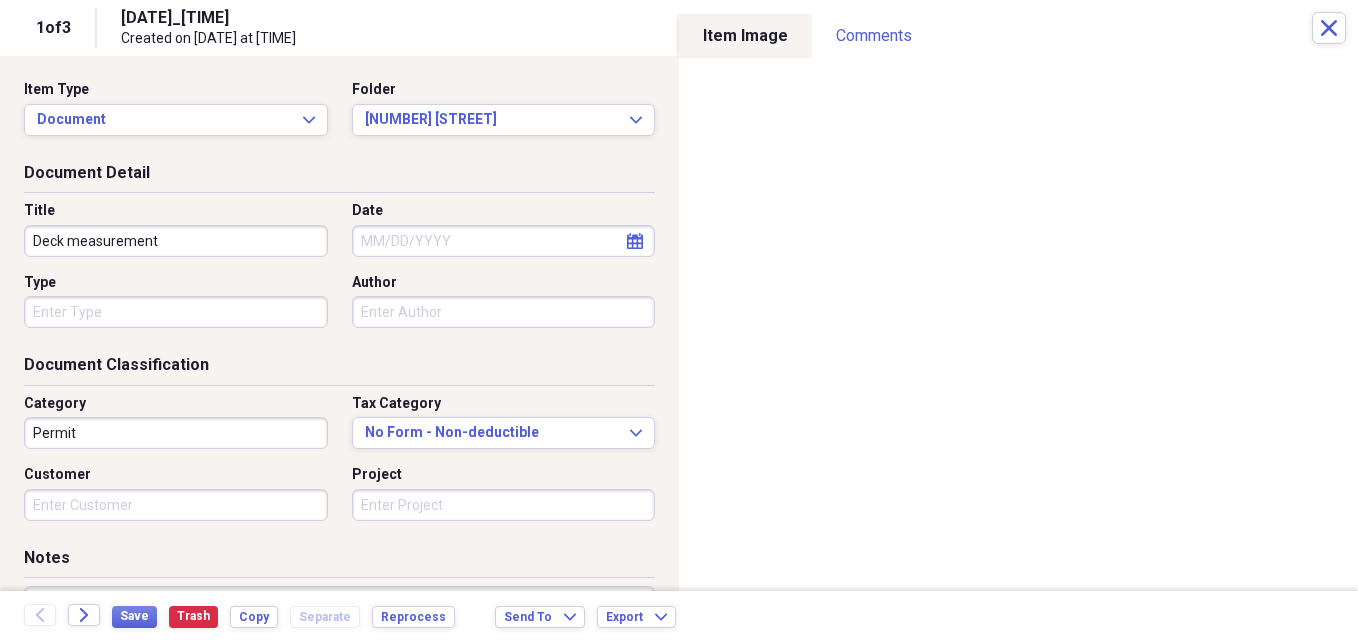 click on "Document Classification Category Permit Tax Category No Form - Non-deductible Expand Customer Project" at bounding box center [339, 450] 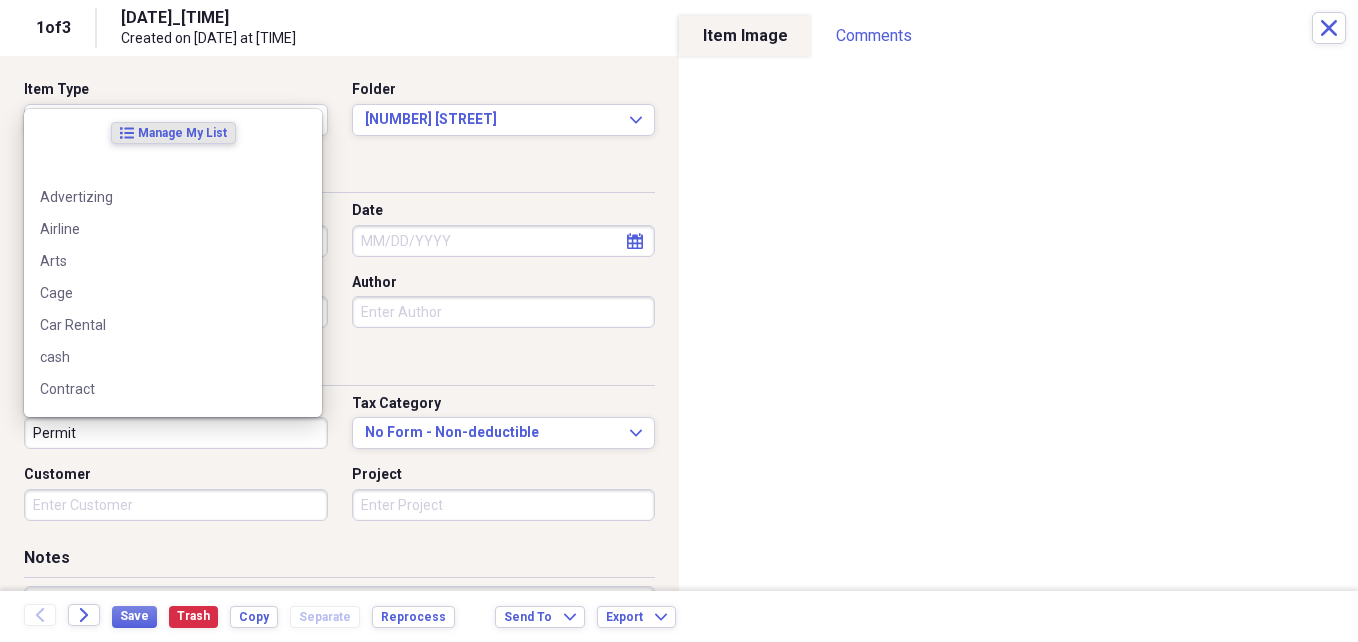click on "Permit" at bounding box center (176, 433) 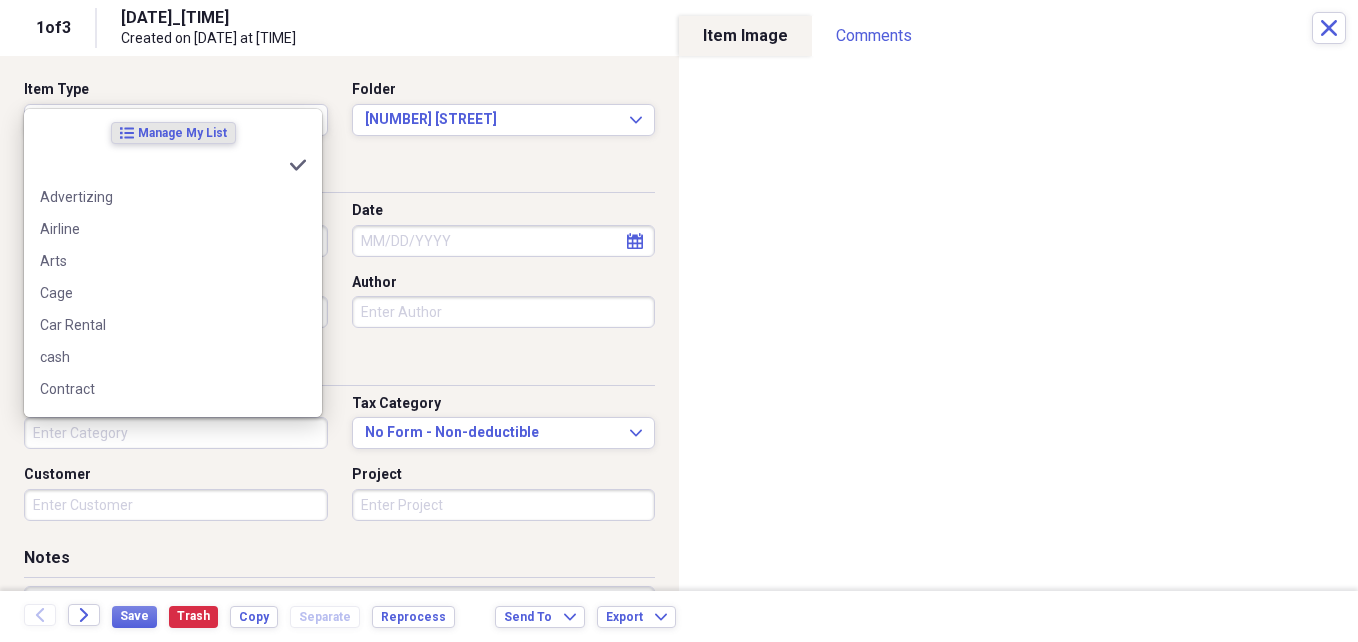 type 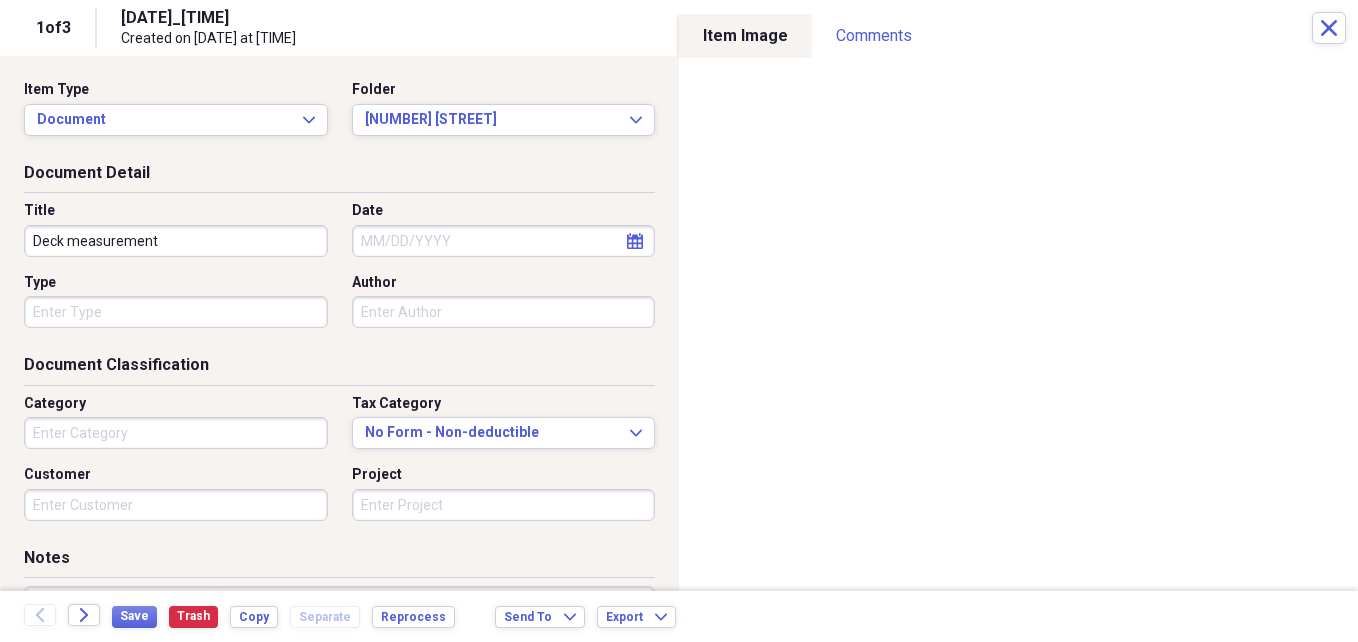 click on "Save Trash Copy Separate Reprocess" at bounding box center (289, 616) 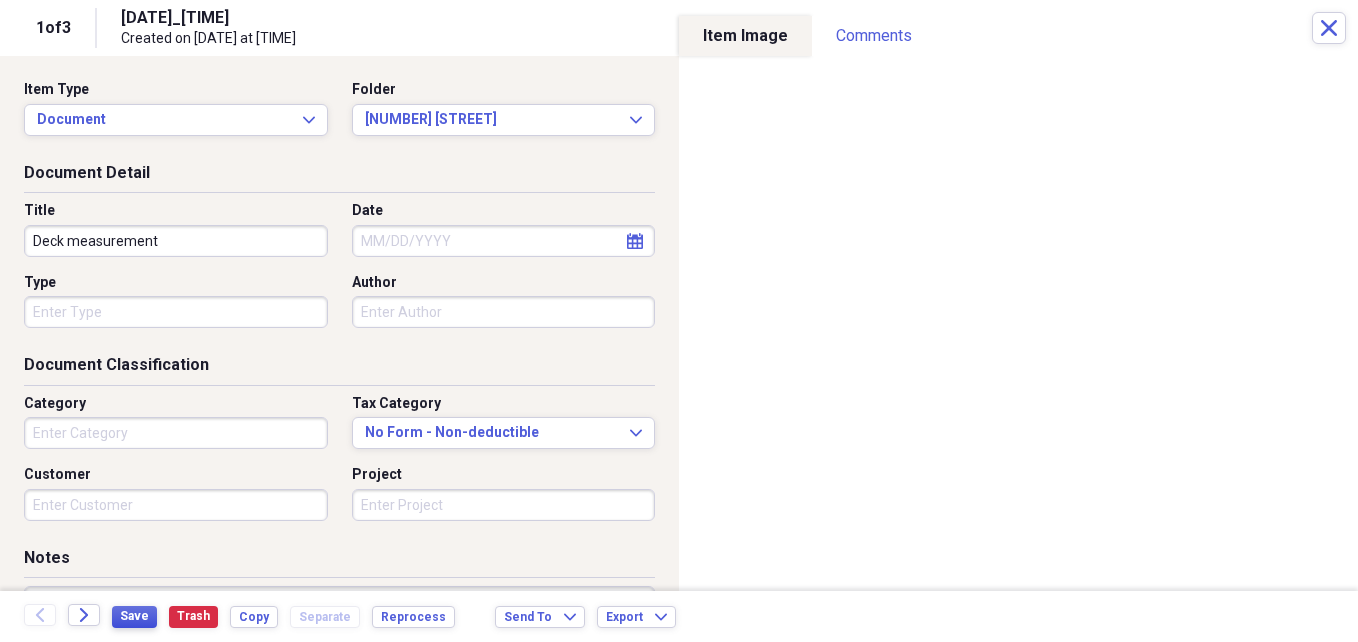 click on "Save" at bounding box center (134, 616) 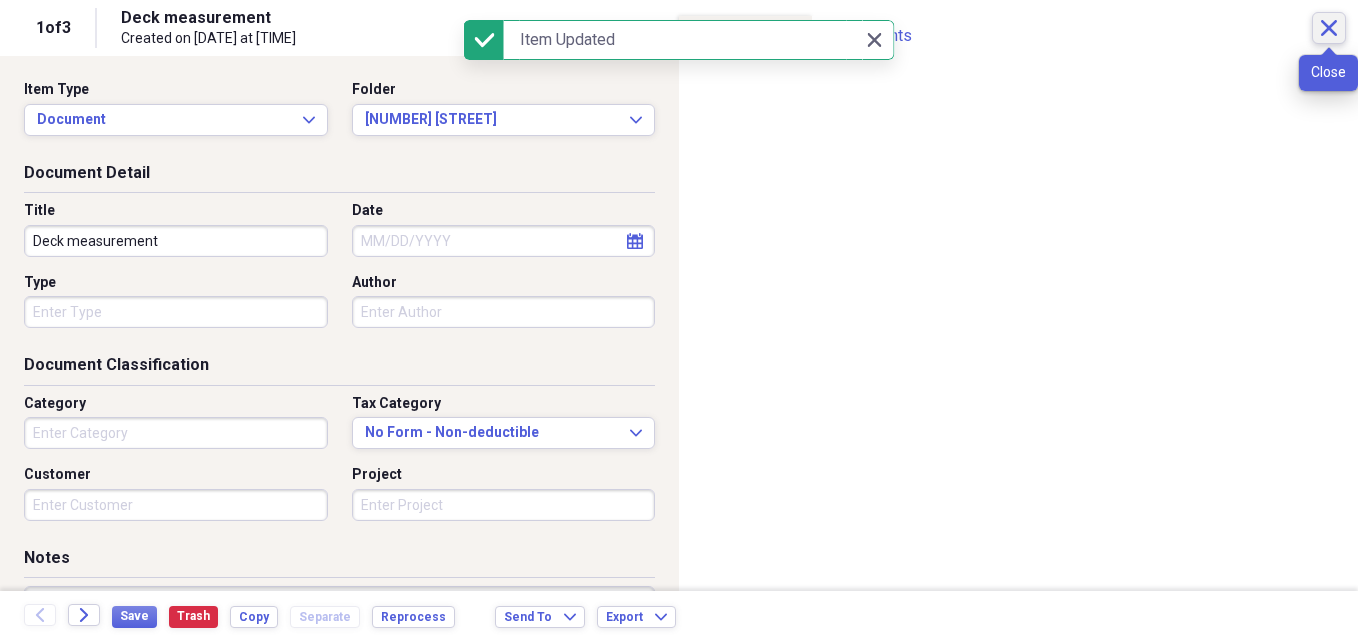 click 